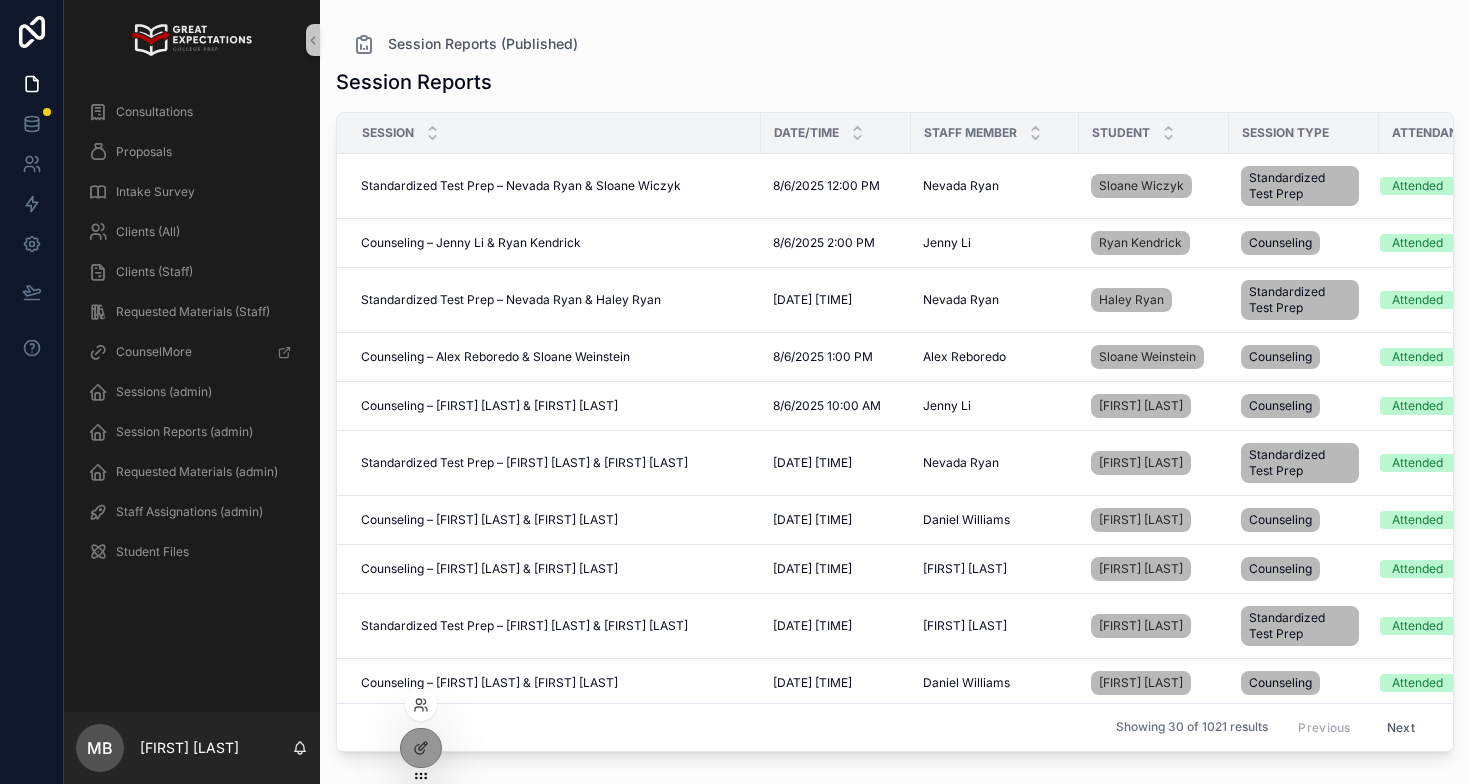scroll, scrollTop: 0, scrollLeft: 0, axis: both 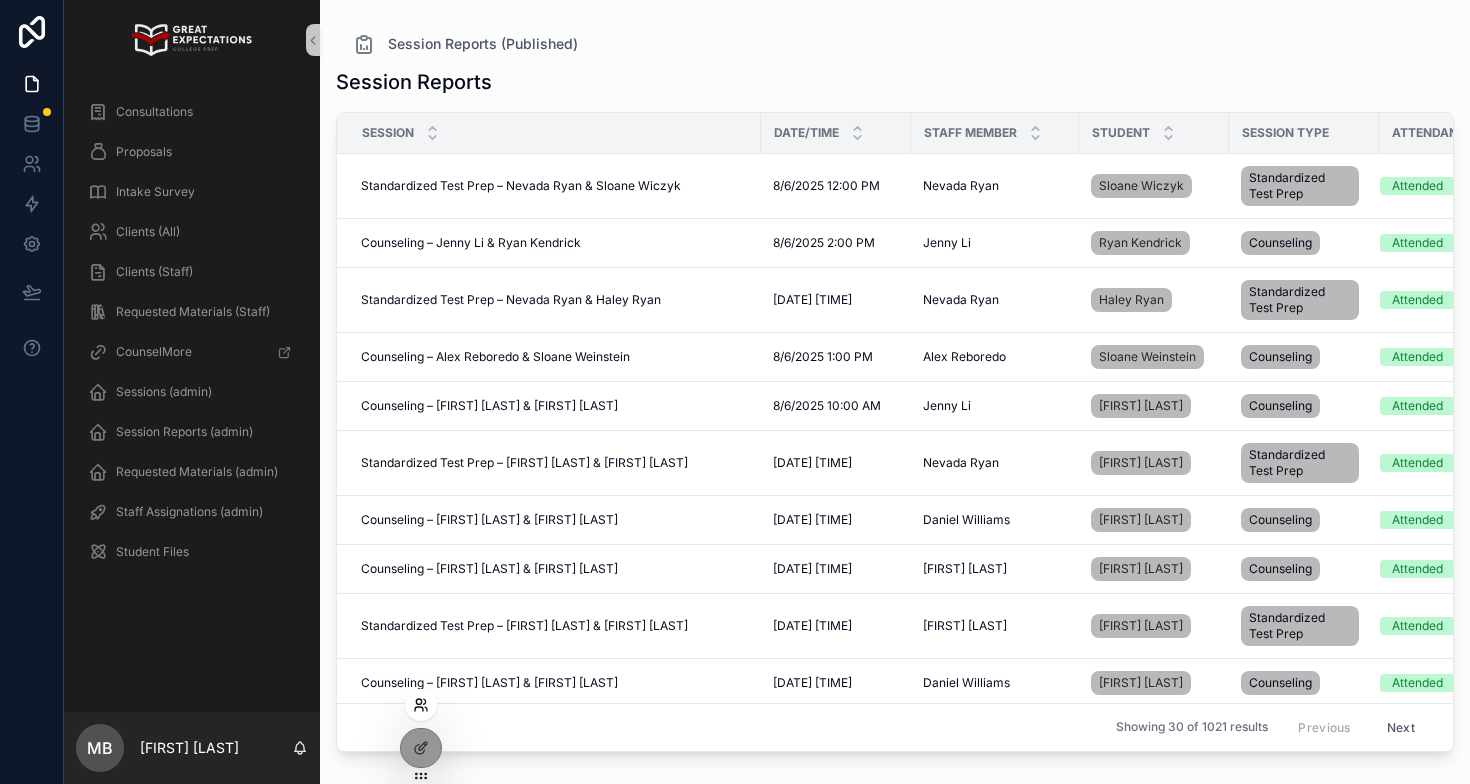 click 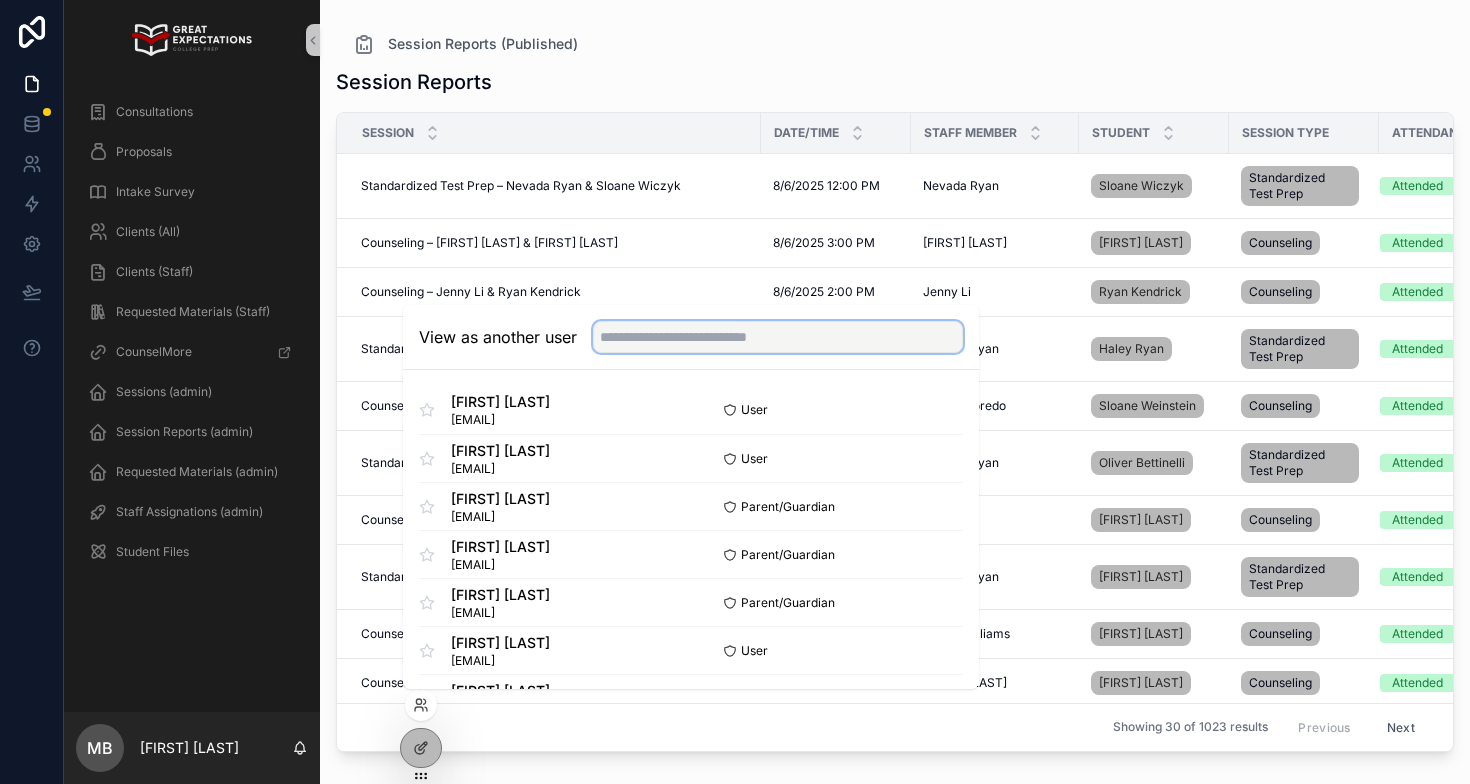 click at bounding box center [778, 337] 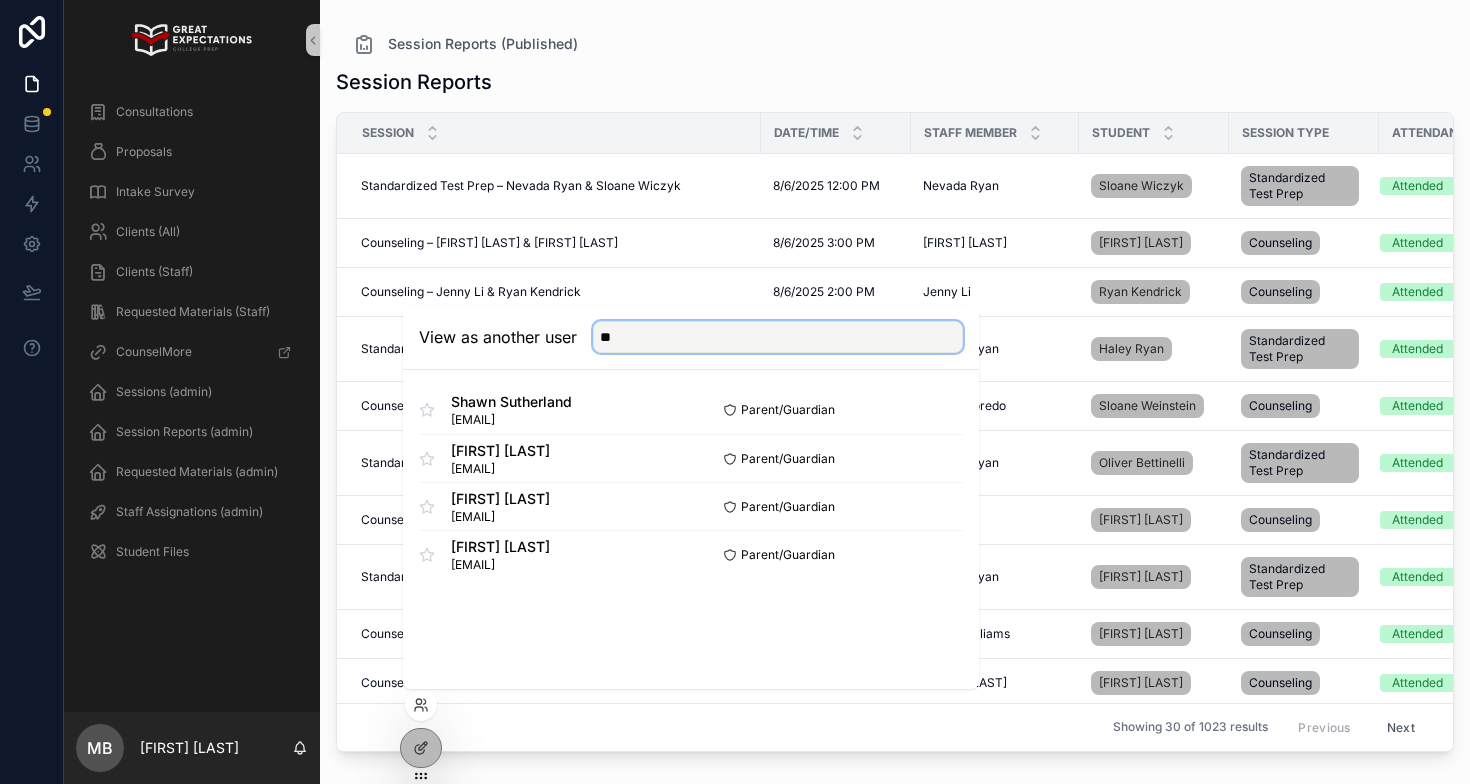 type on "*" 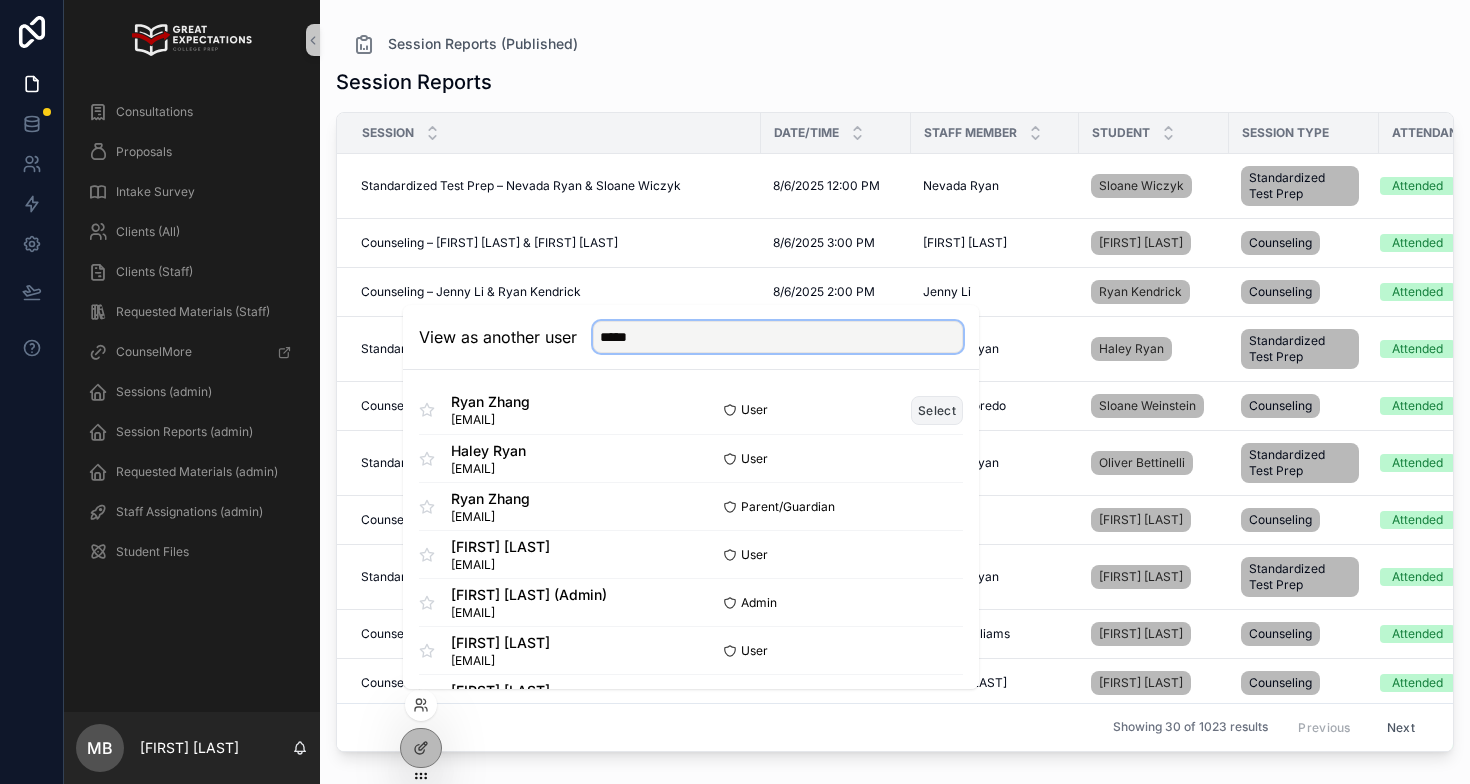 type on "****" 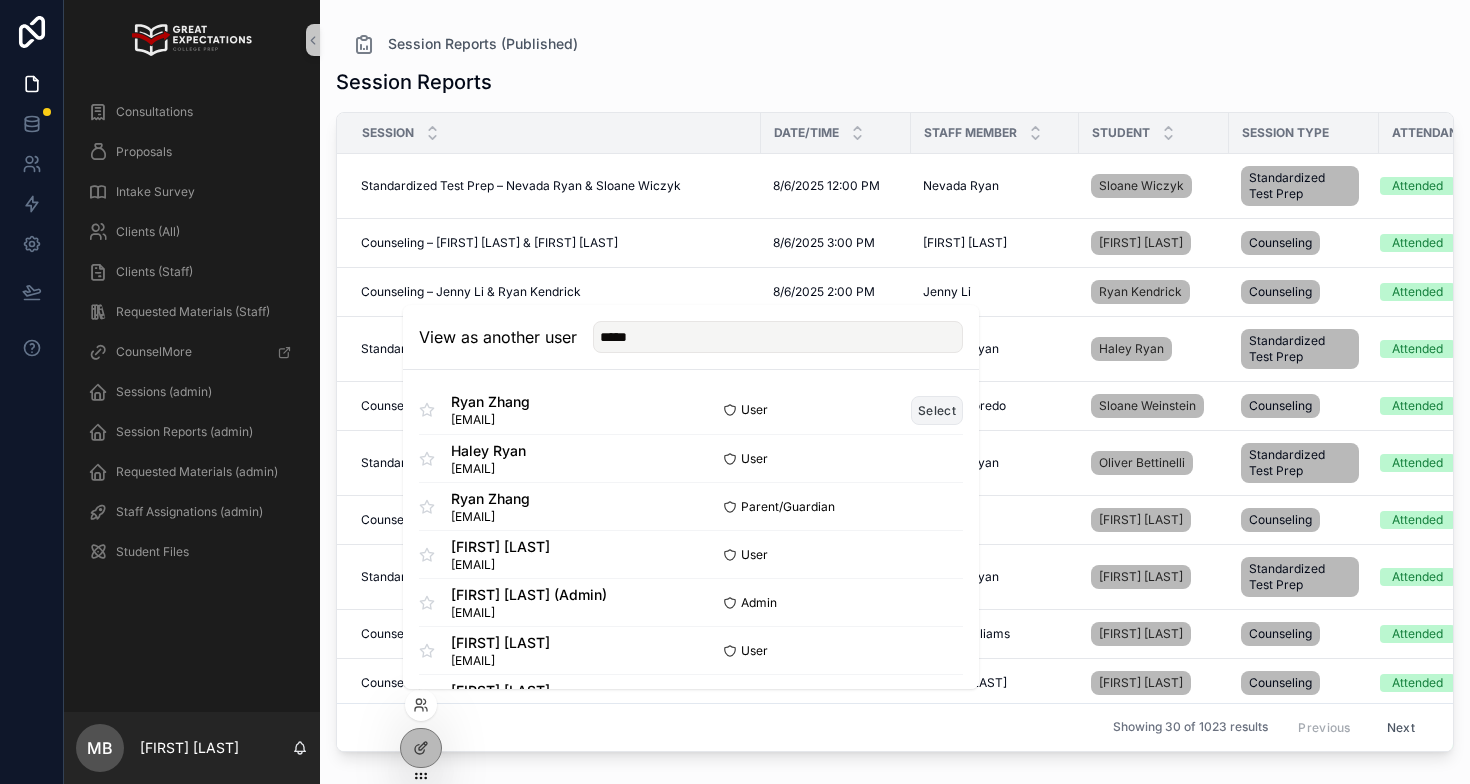 click on "Select" at bounding box center (937, 410) 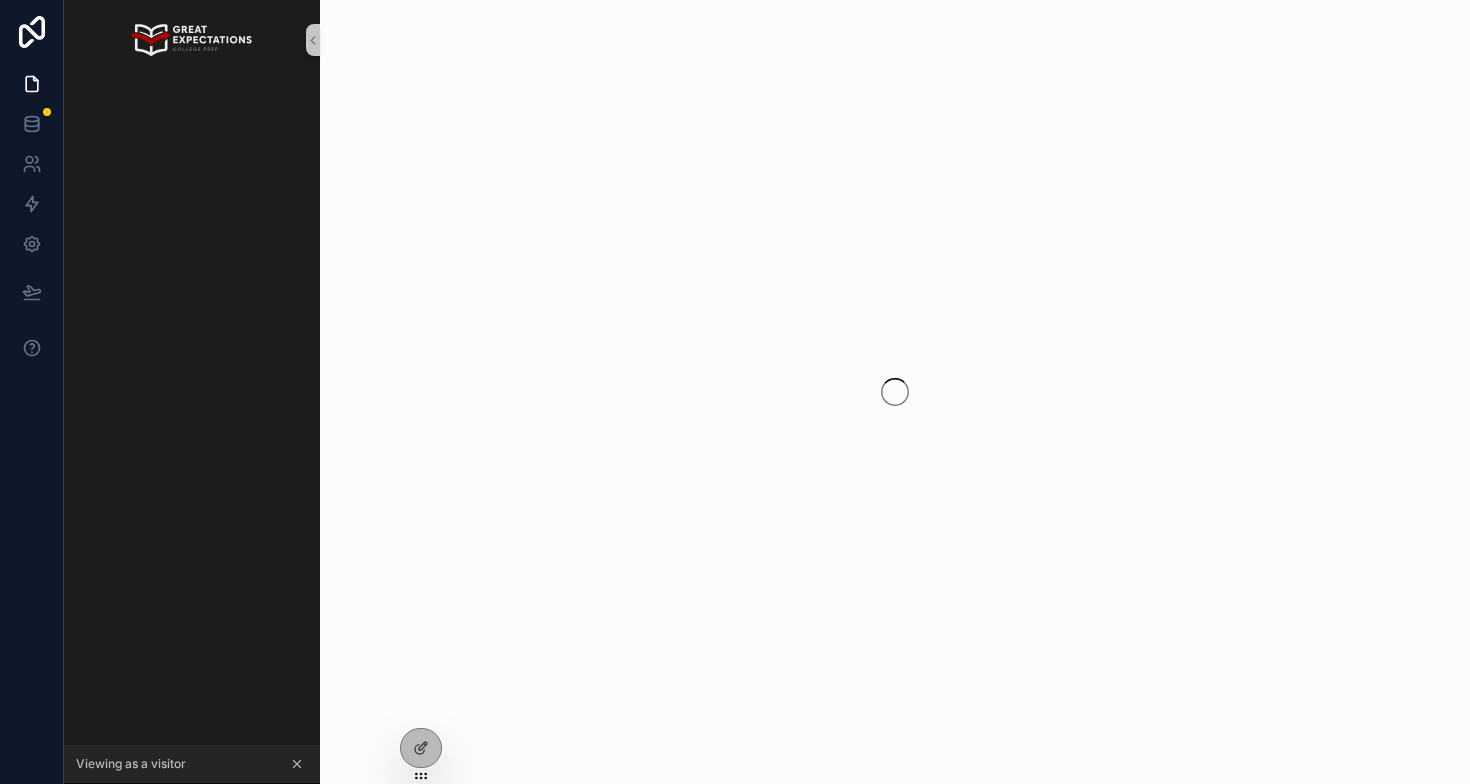 scroll, scrollTop: 0, scrollLeft: 0, axis: both 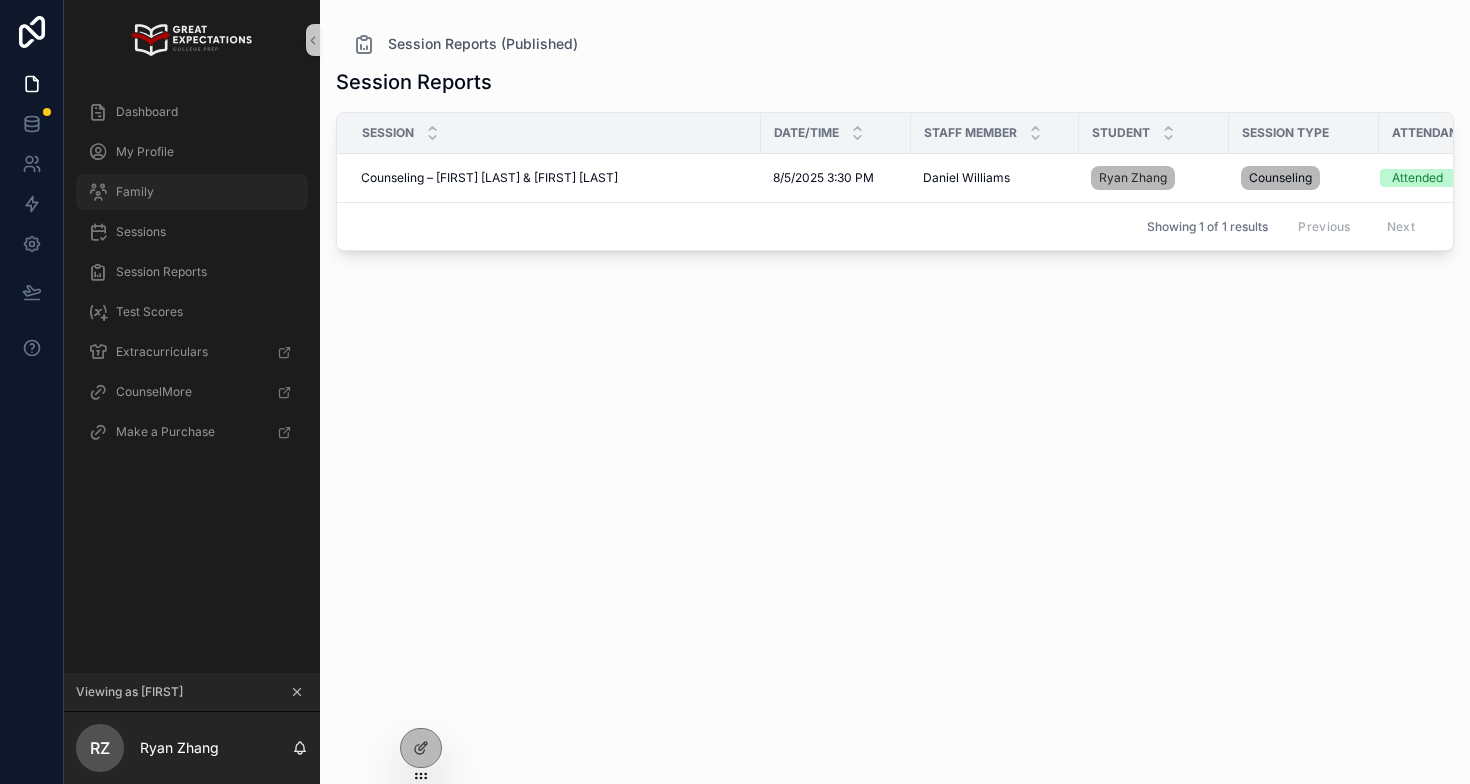 click on "Family" at bounding box center (135, 192) 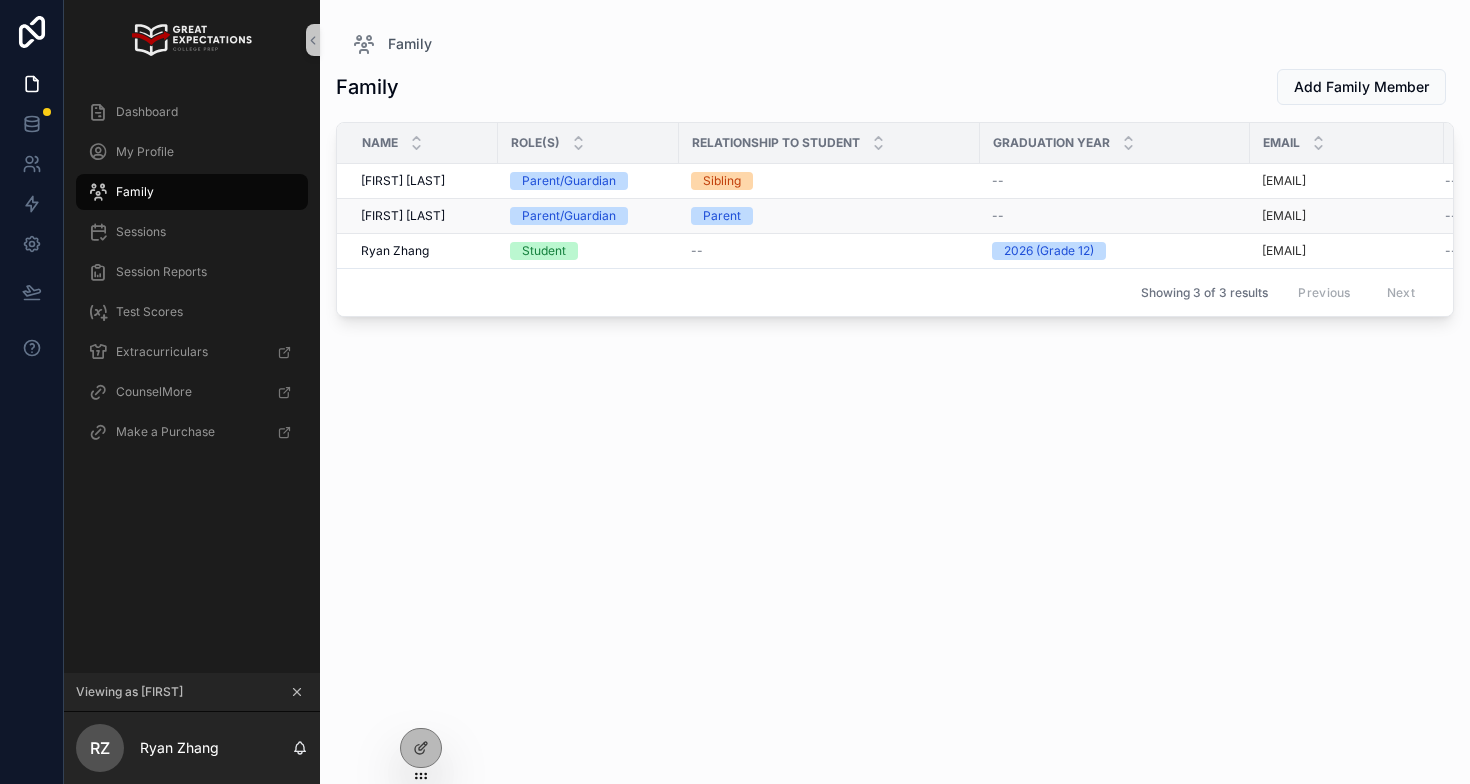 click on "Dening Yan" at bounding box center (403, 216) 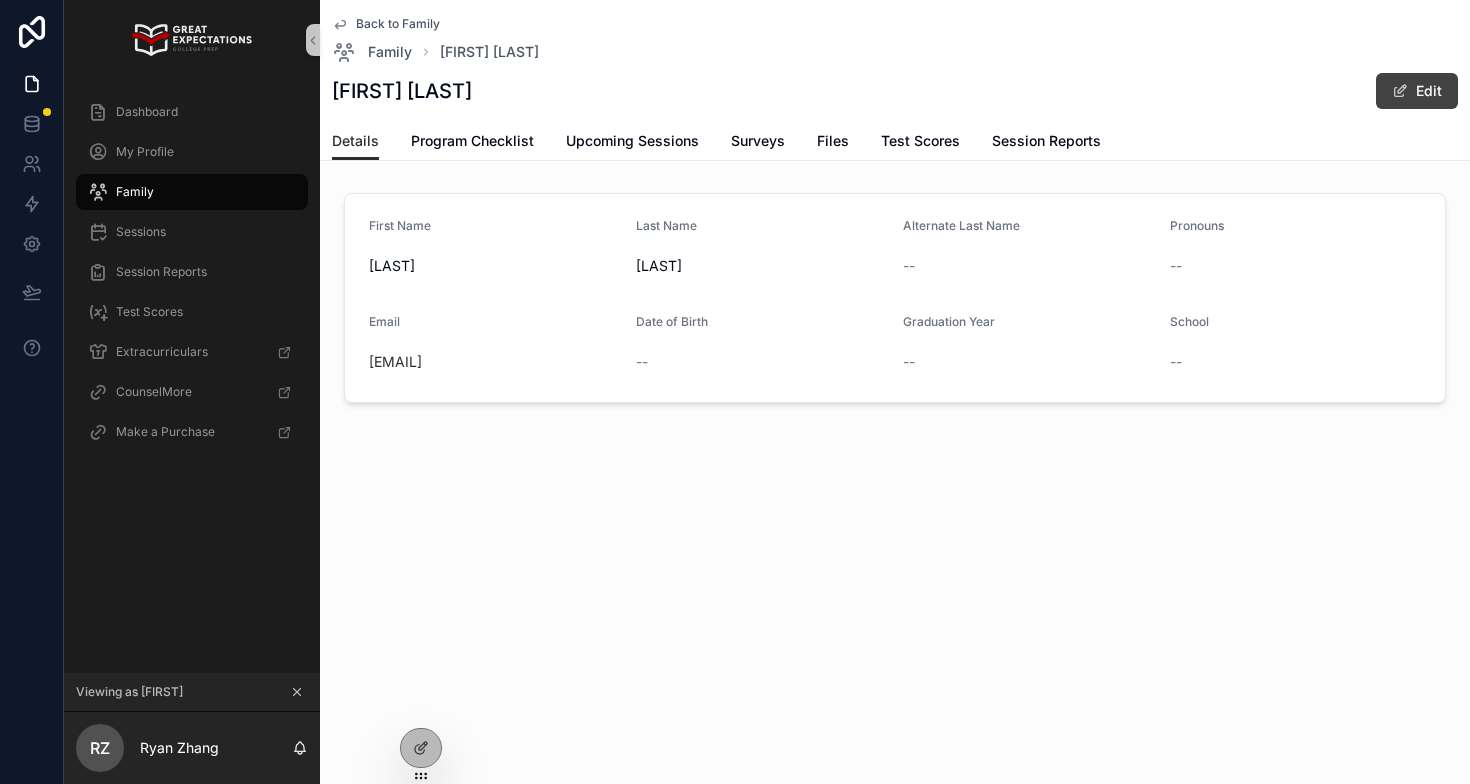 click on "Edit" at bounding box center [1417, 91] 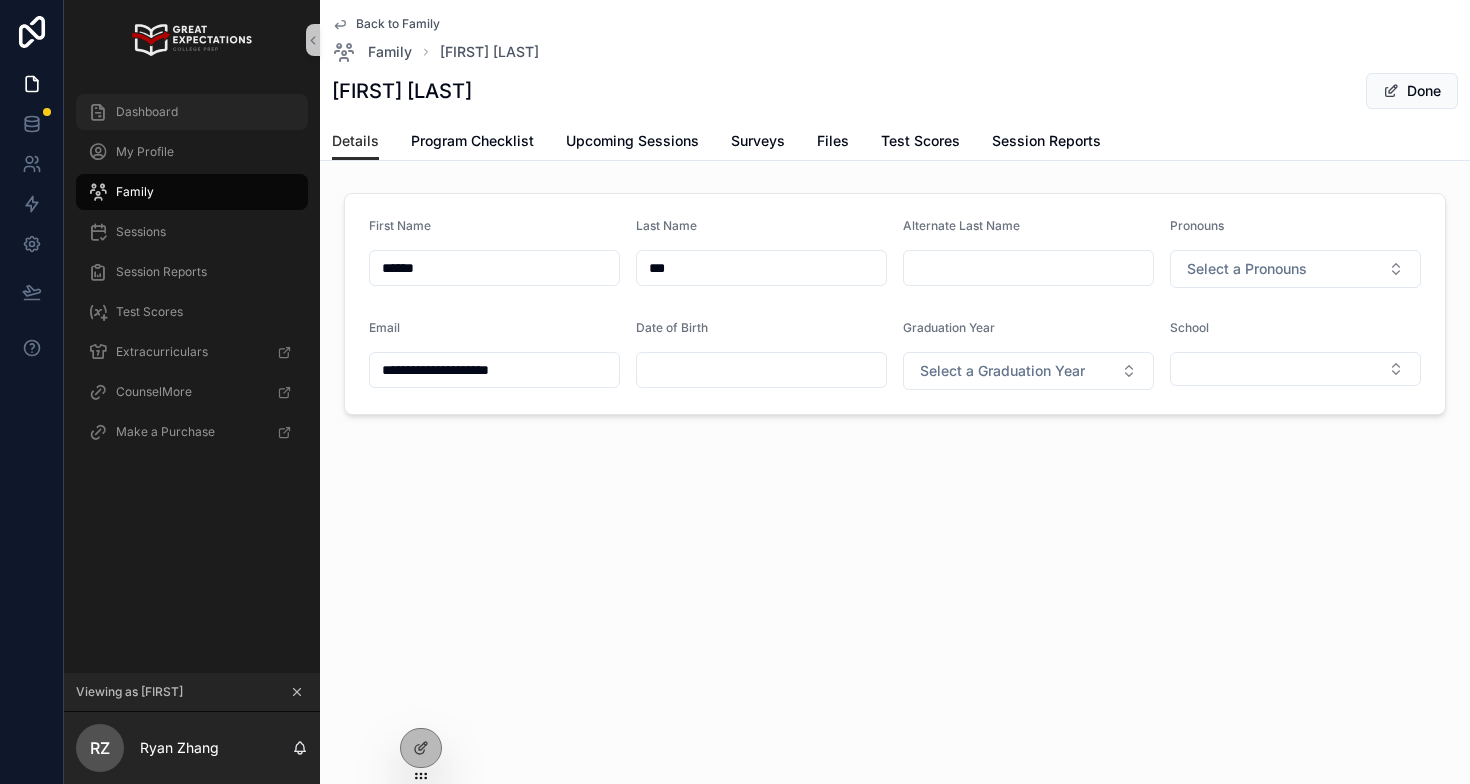 click on "Dashboard" at bounding box center (147, 112) 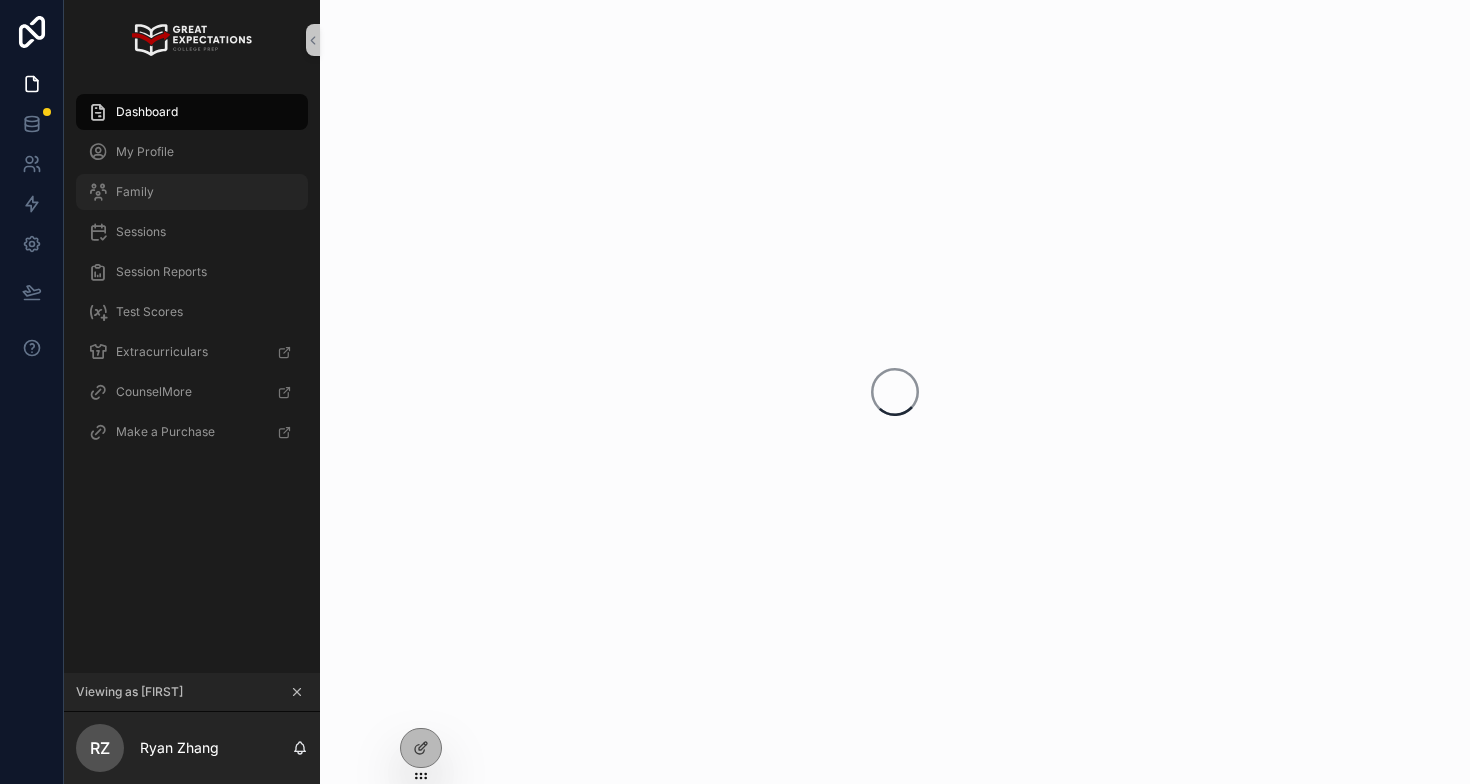 click on "Family" at bounding box center [192, 192] 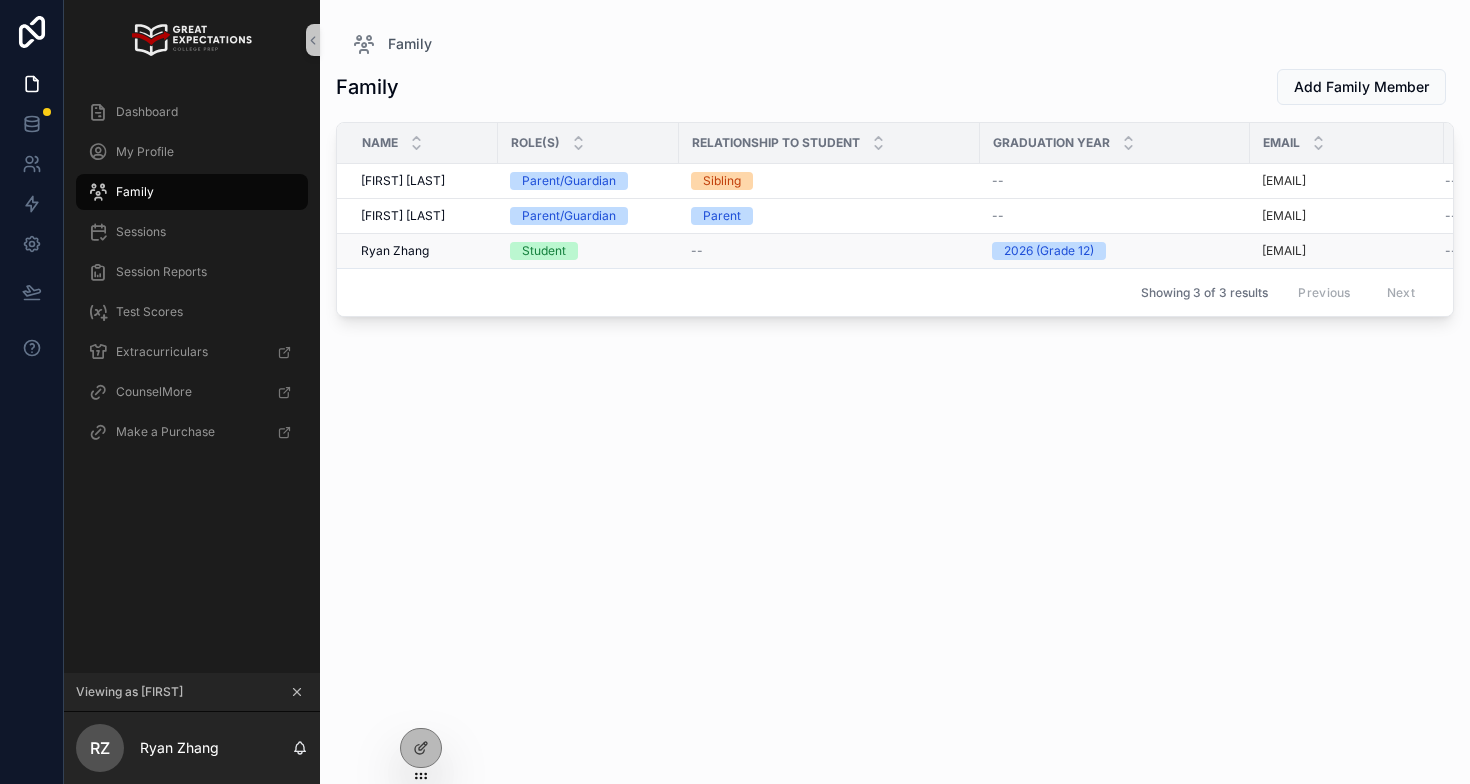 click on "Ryan Zhang" at bounding box center [395, 251] 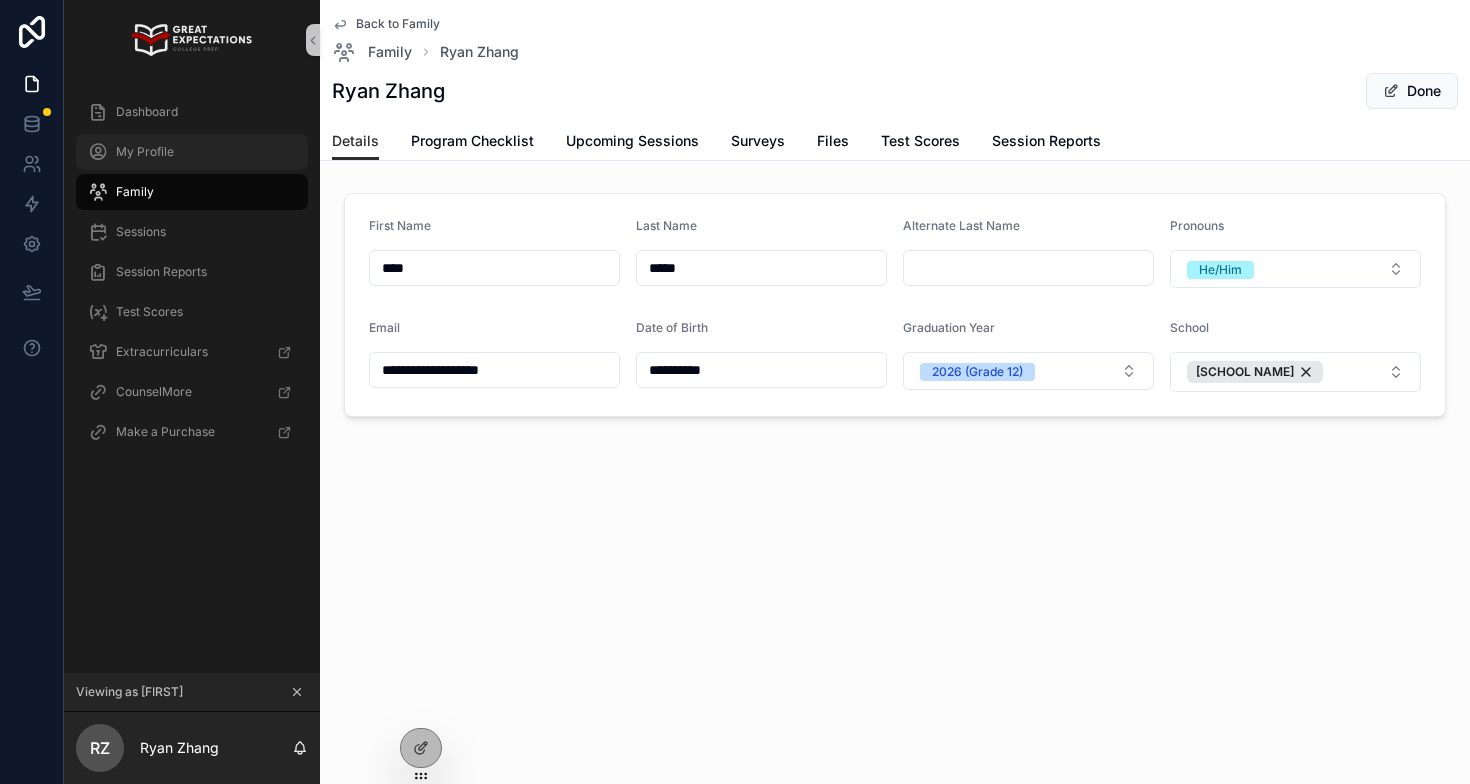click on "My Profile" at bounding box center [192, 152] 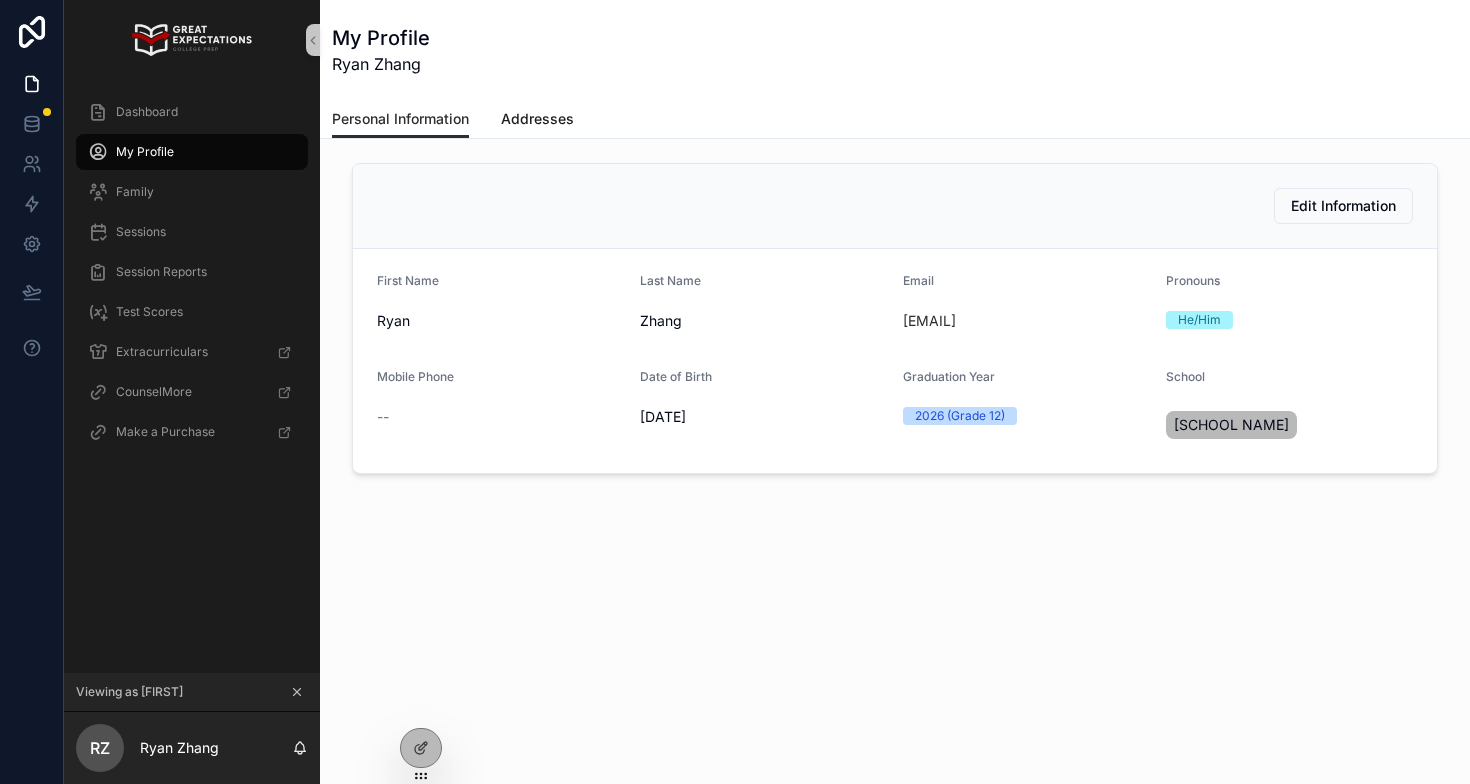 click on "Addresses" at bounding box center (537, 119) 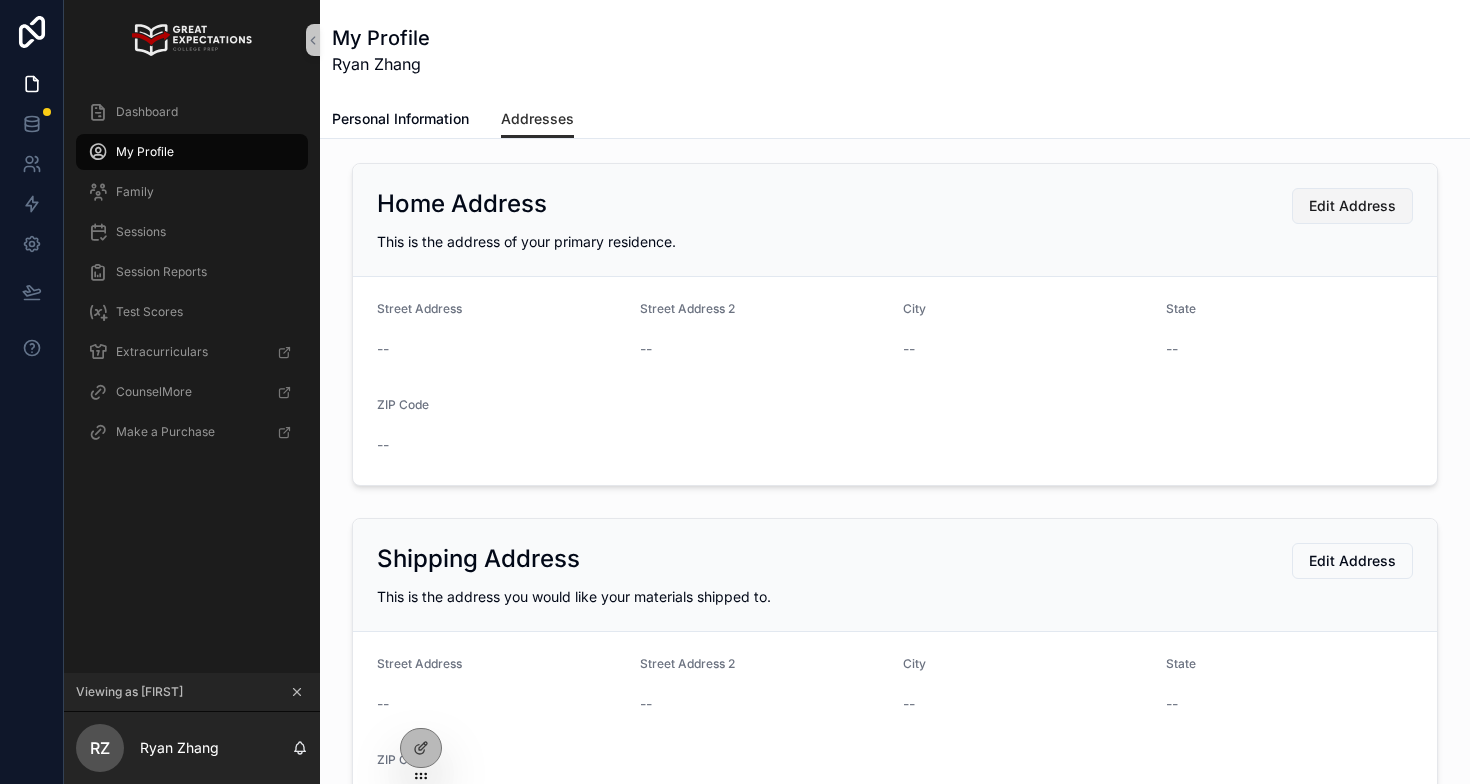 click on "Edit Address" at bounding box center (1352, 206) 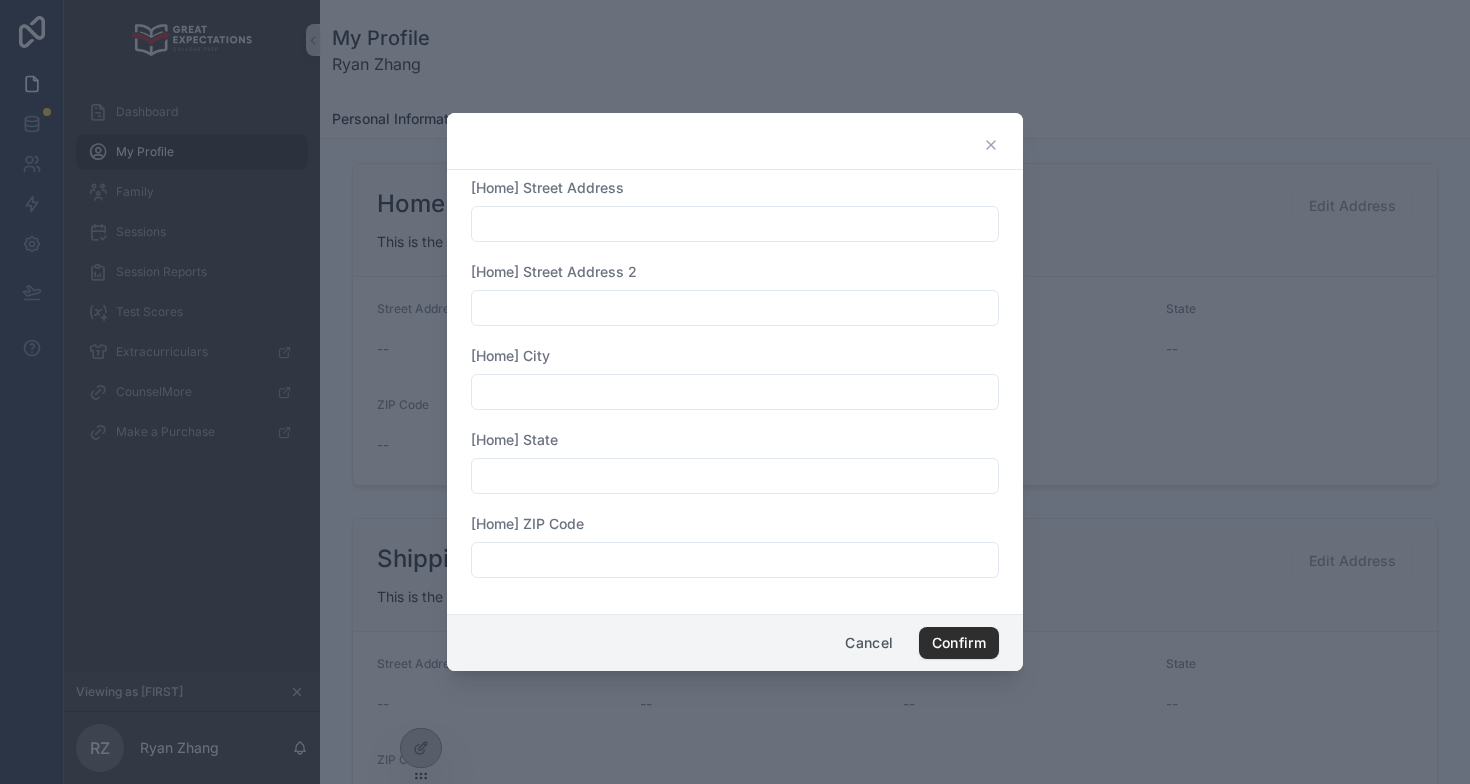 click at bounding box center [735, 224] 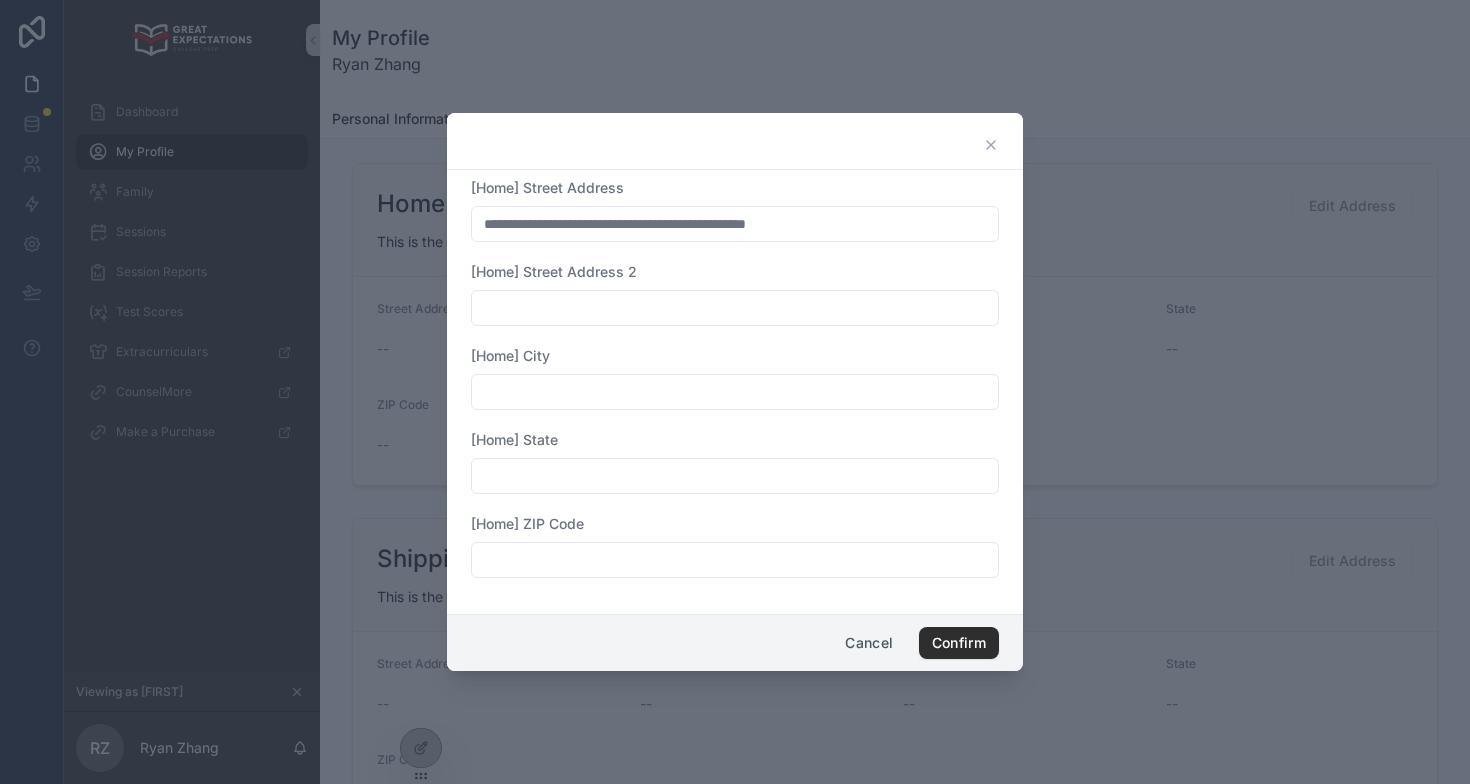 type on "**********" 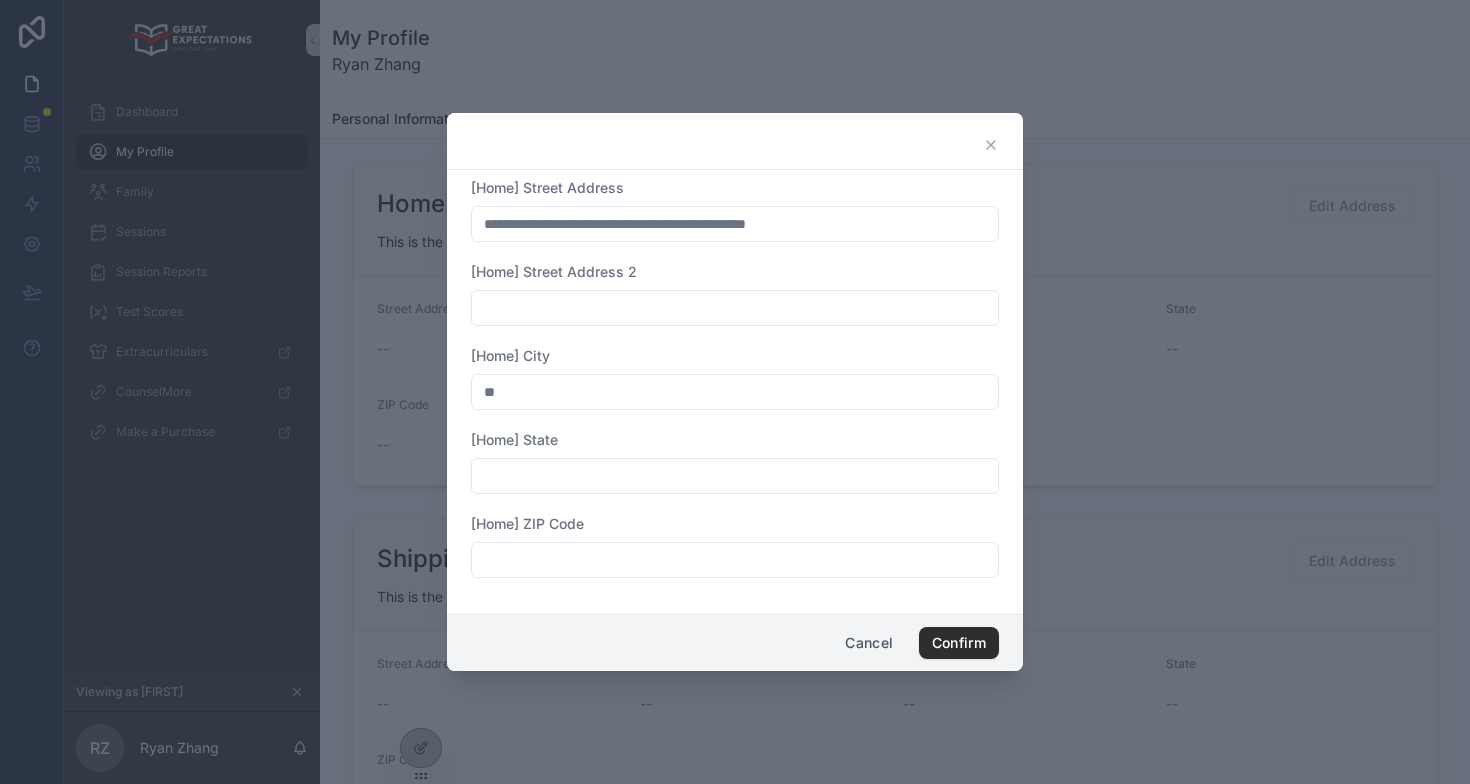 type on "**" 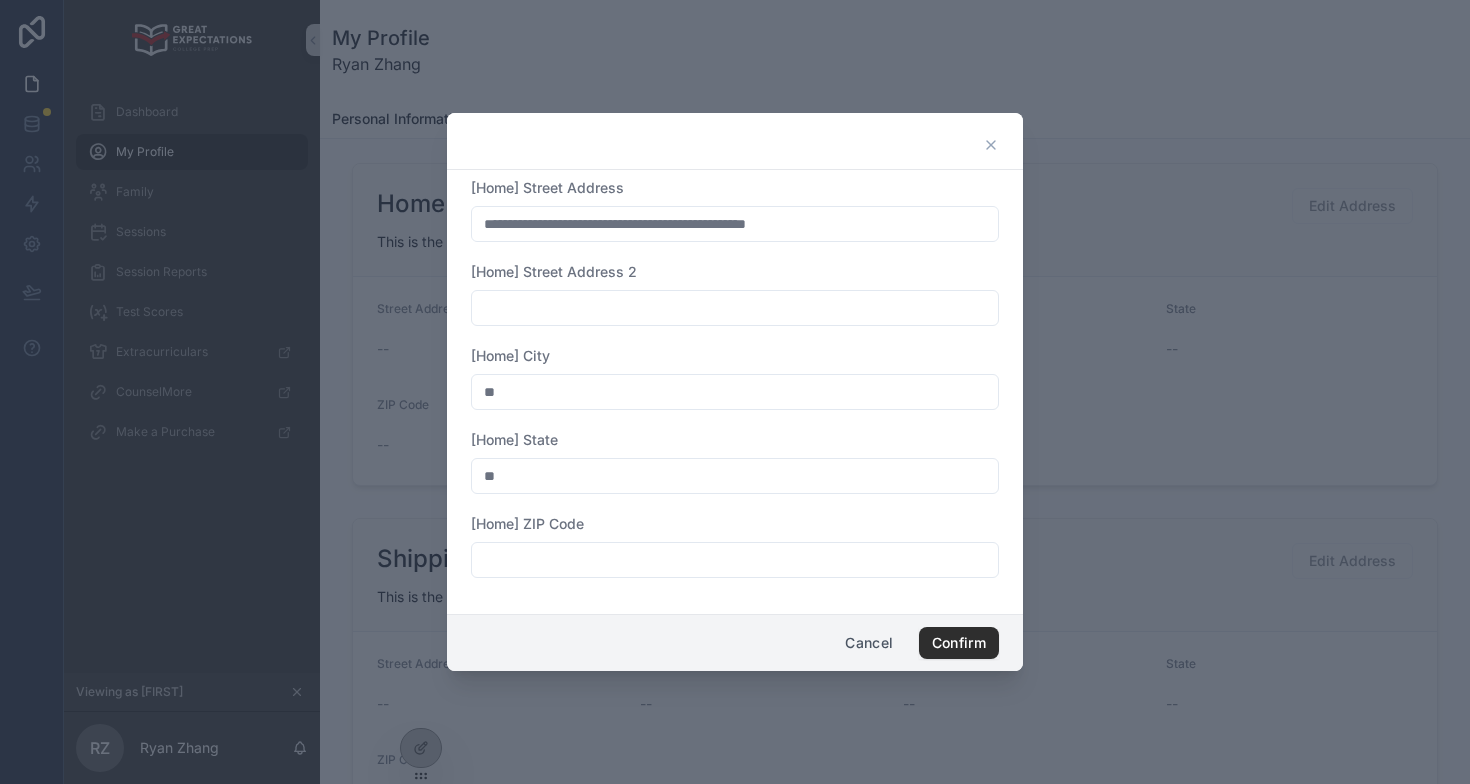 type on "**" 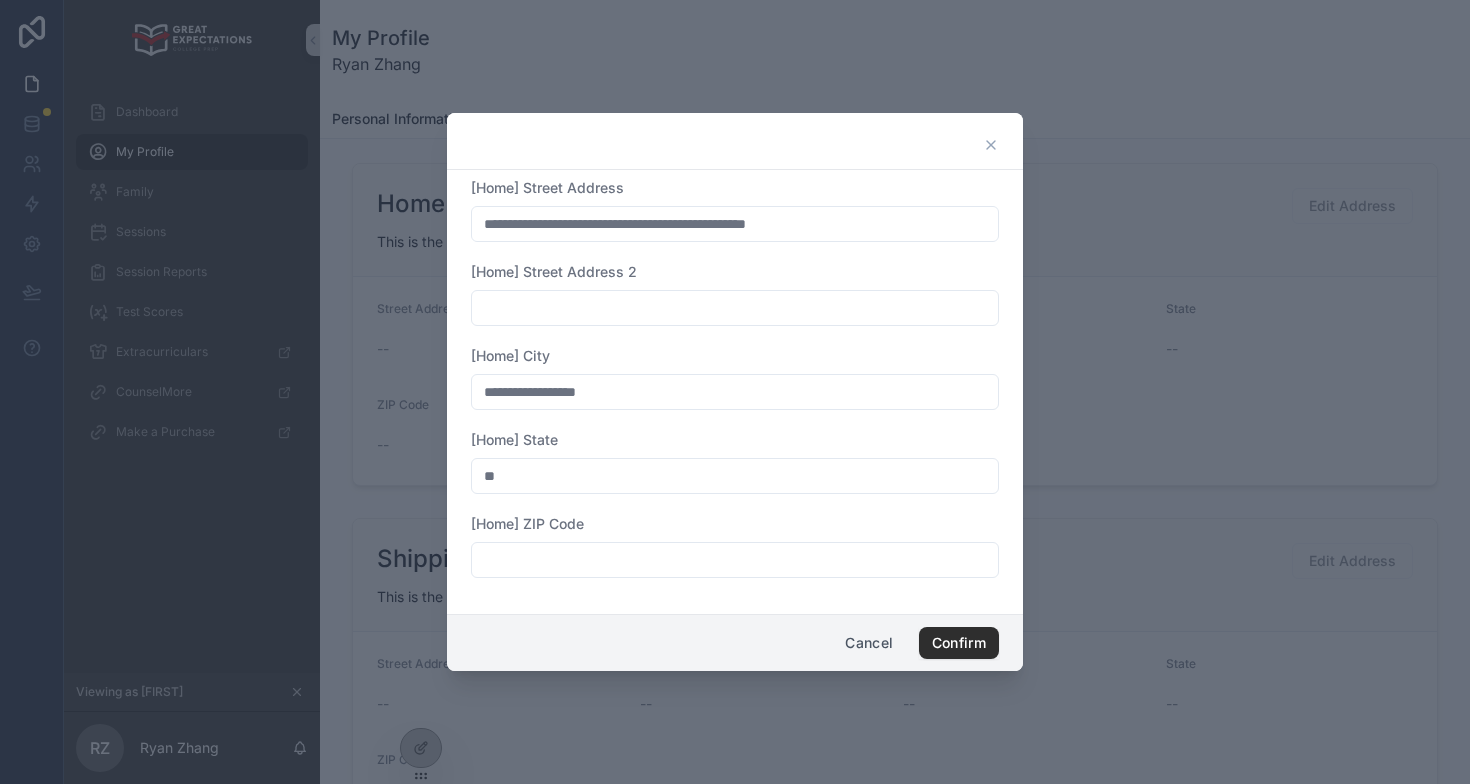 type on "**********" 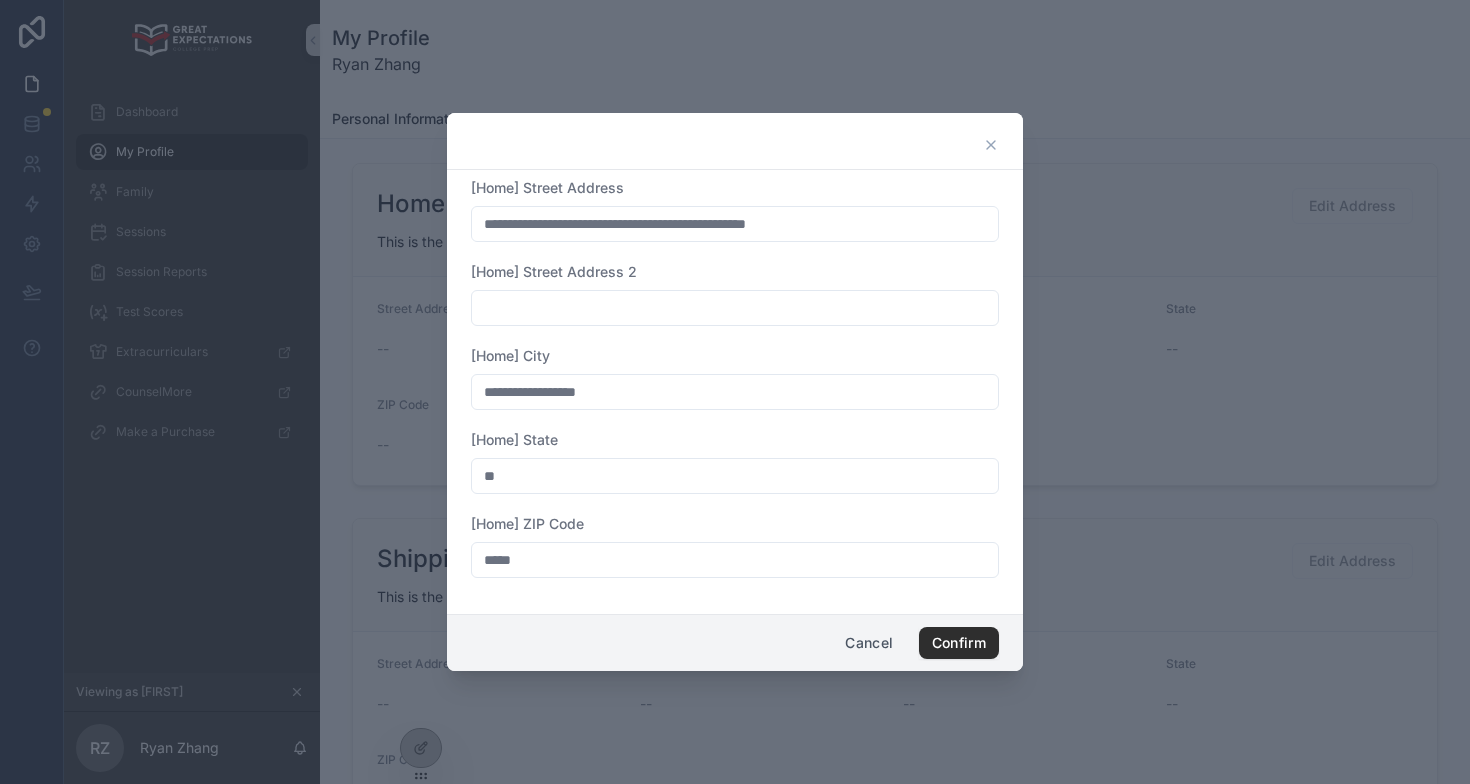 type on "*****" 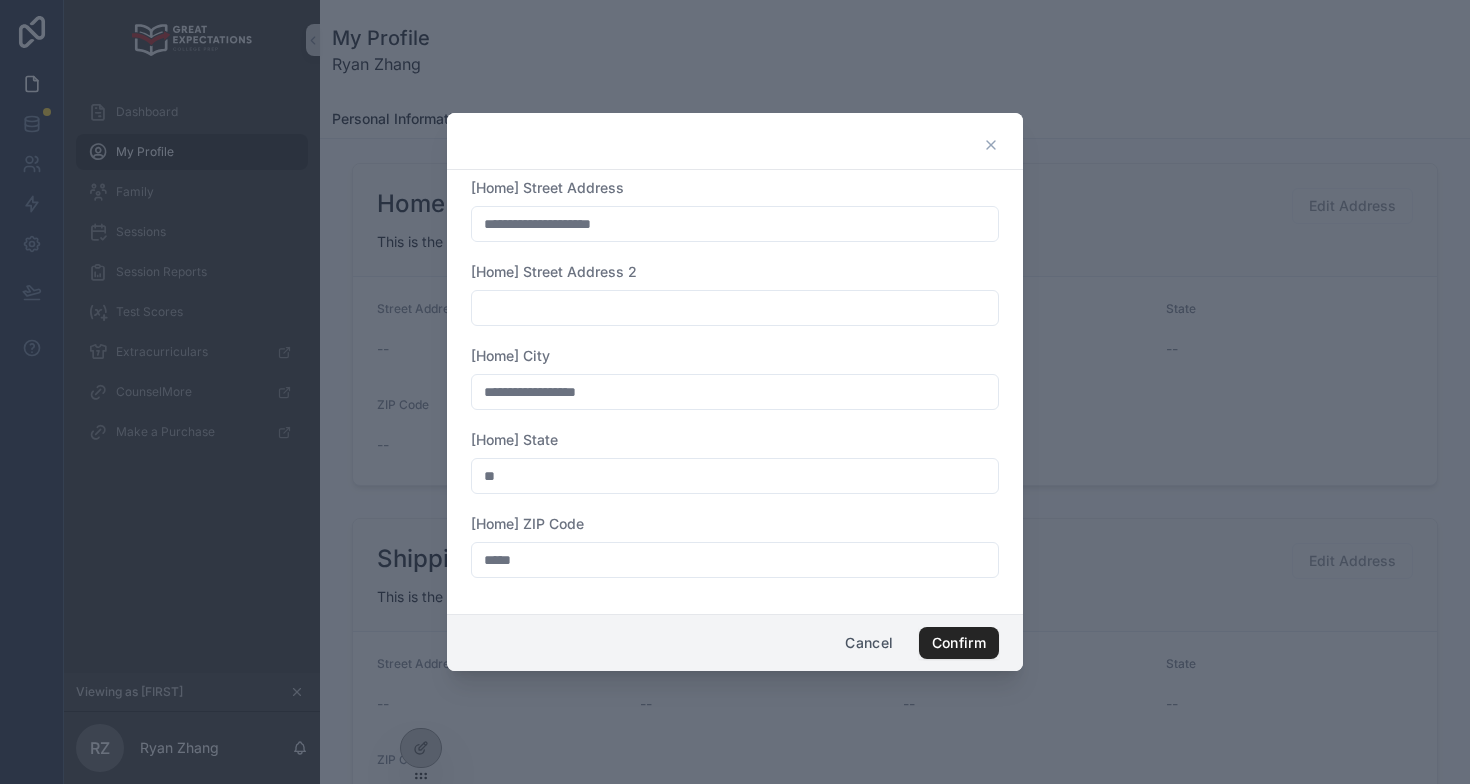type on "**********" 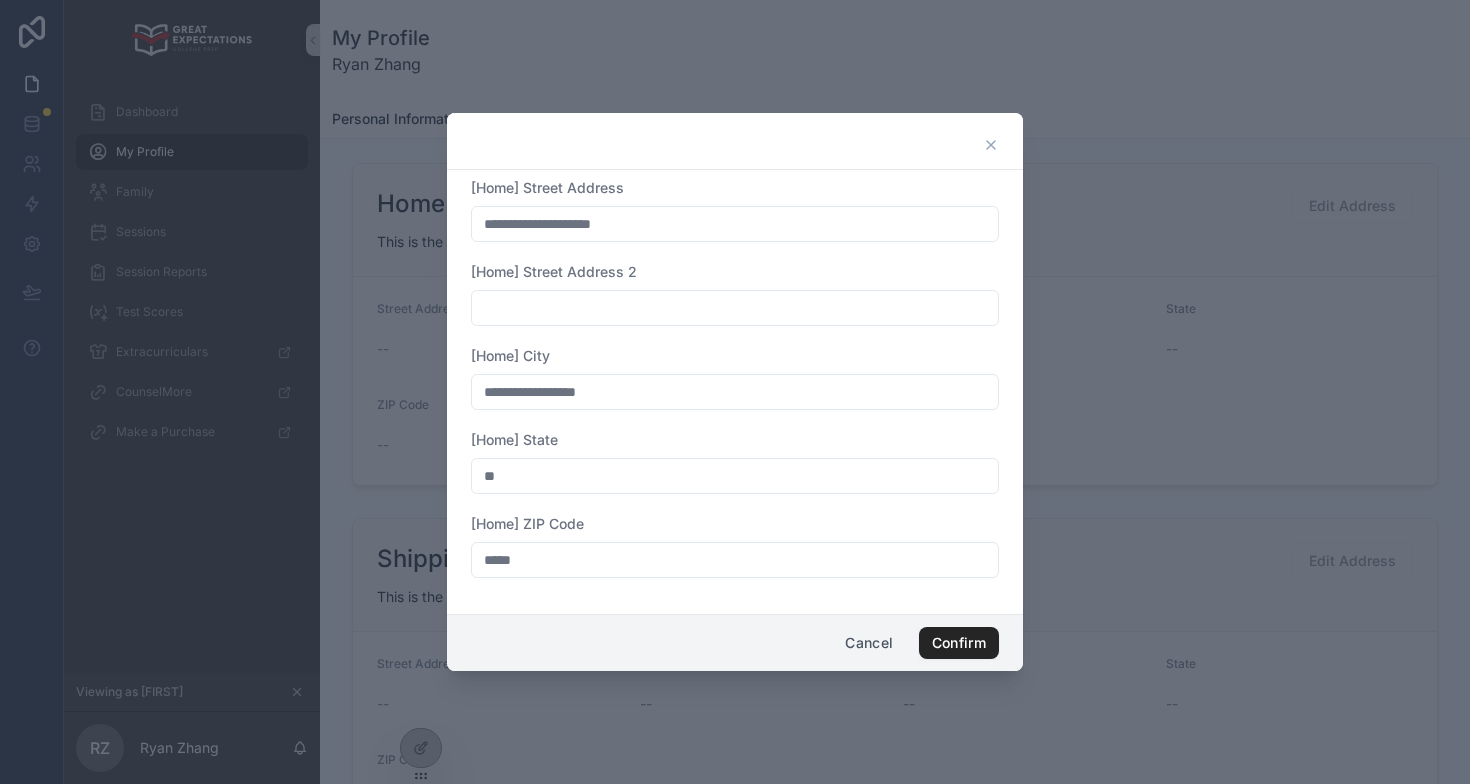 click on "Confirm" at bounding box center (959, 643) 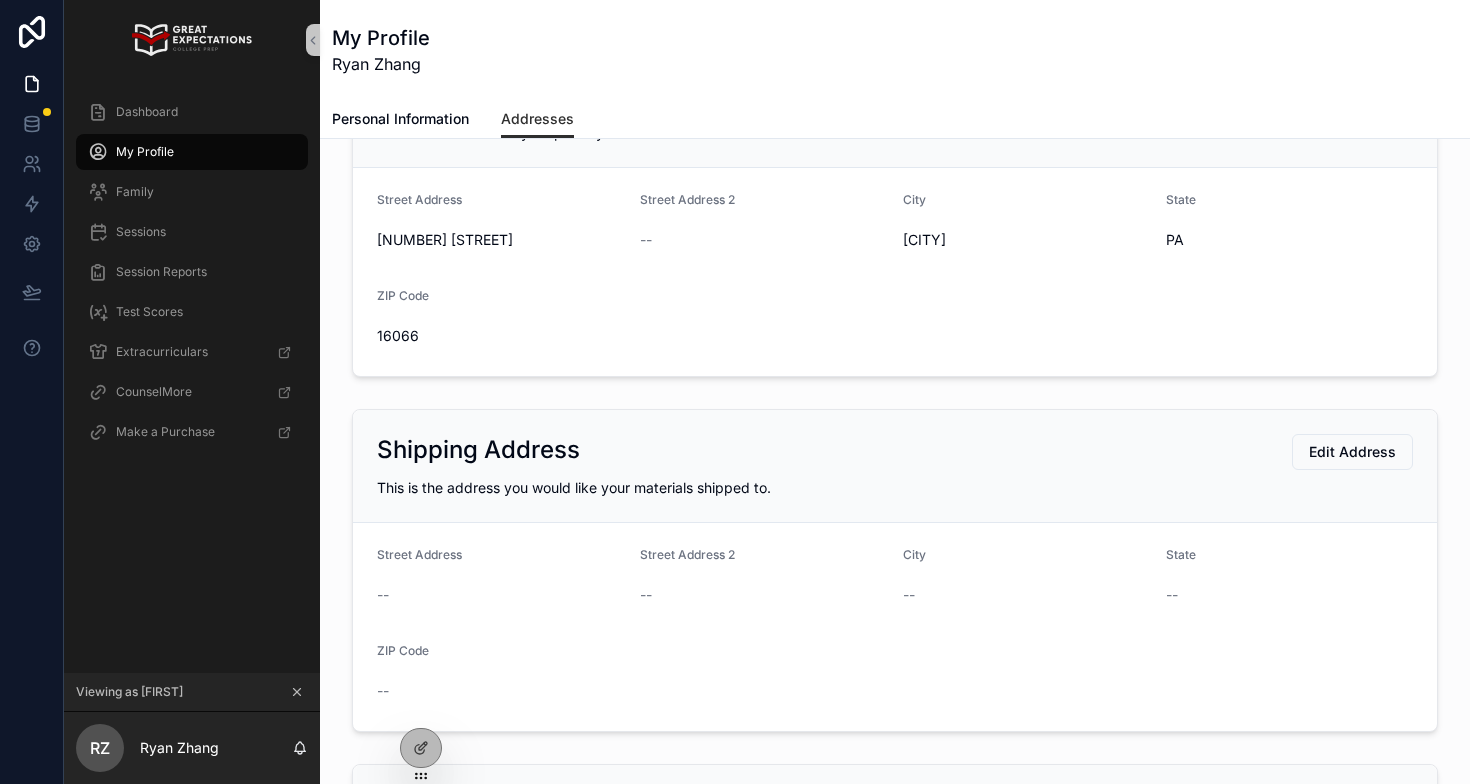 scroll, scrollTop: 151, scrollLeft: 0, axis: vertical 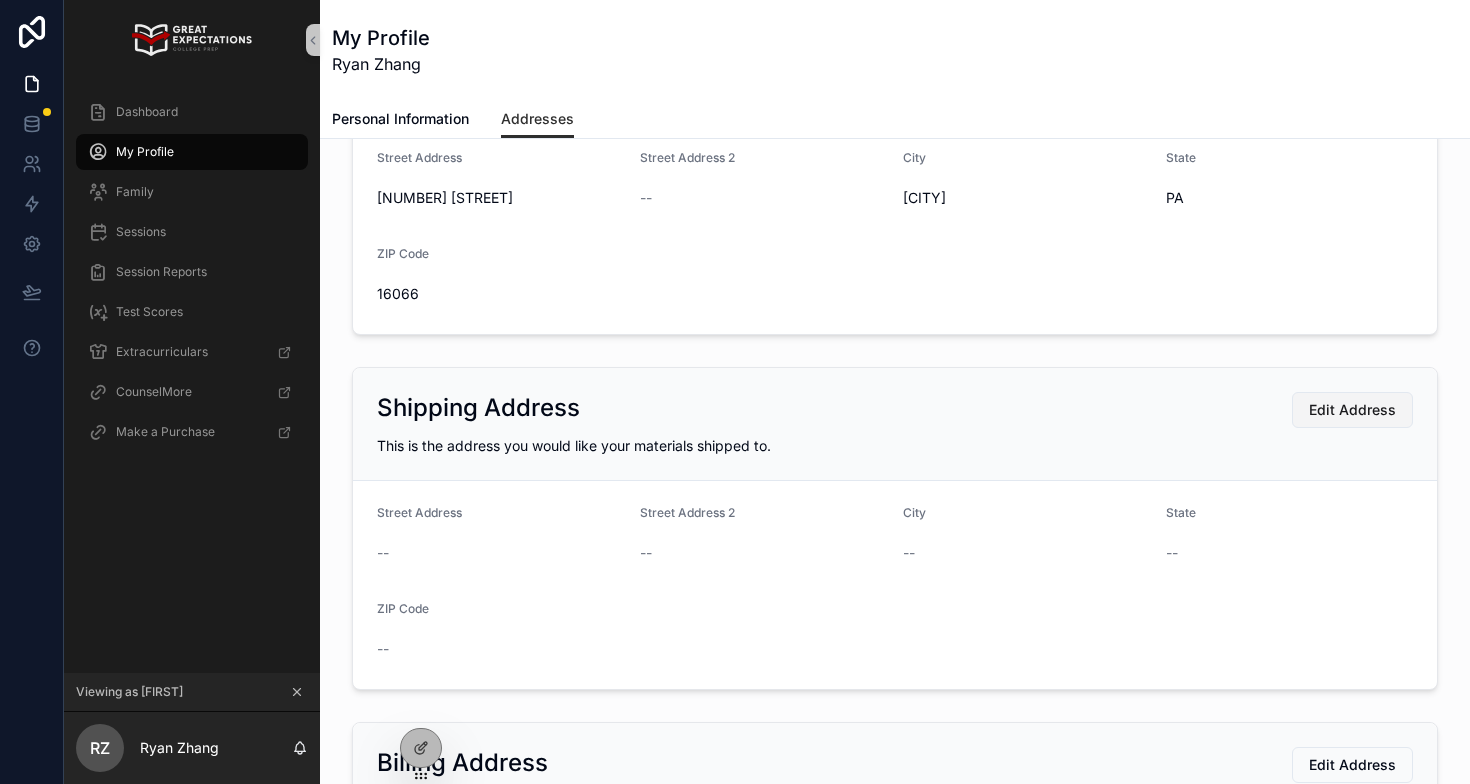 click on "Edit Address" at bounding box center [1352, 410] 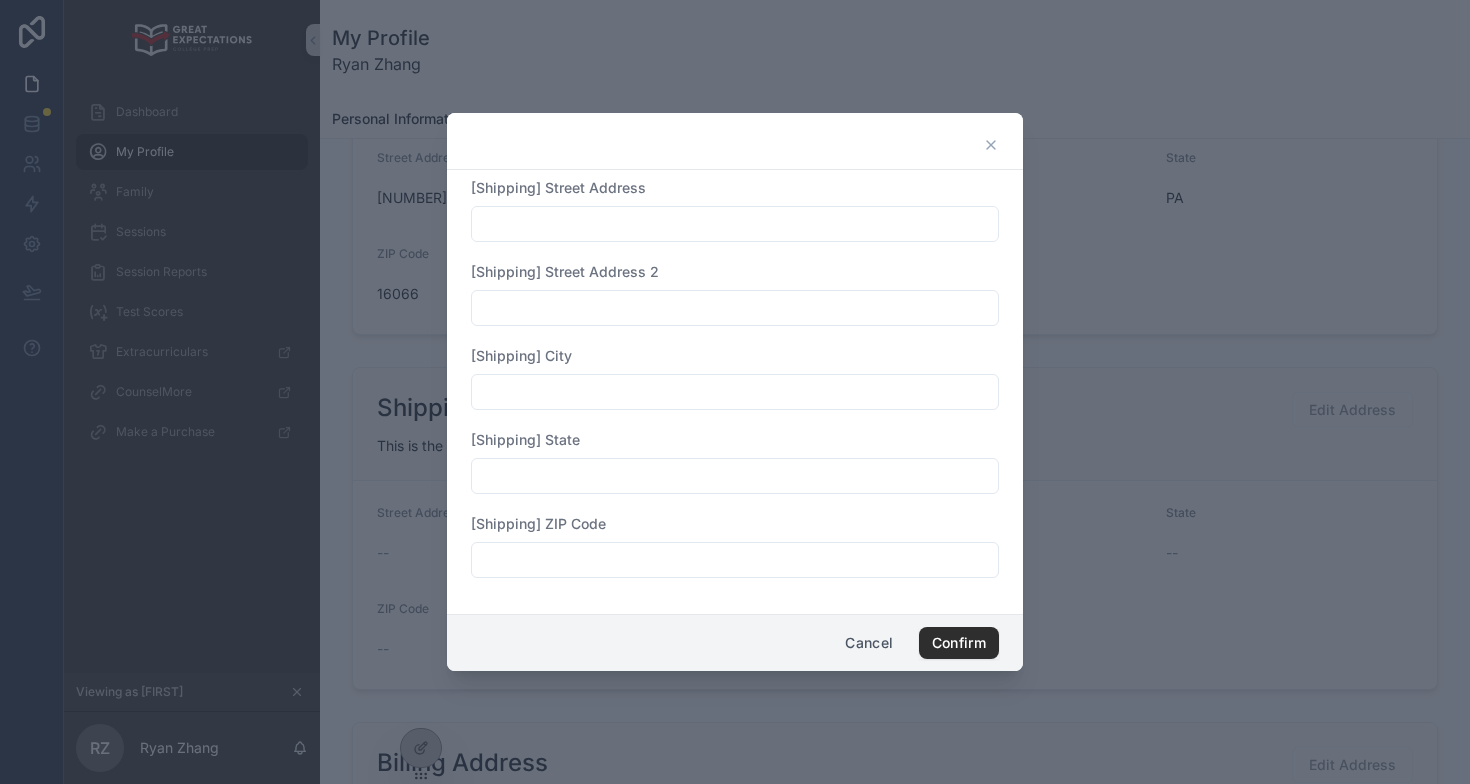 click at bounding box center (735, 224) 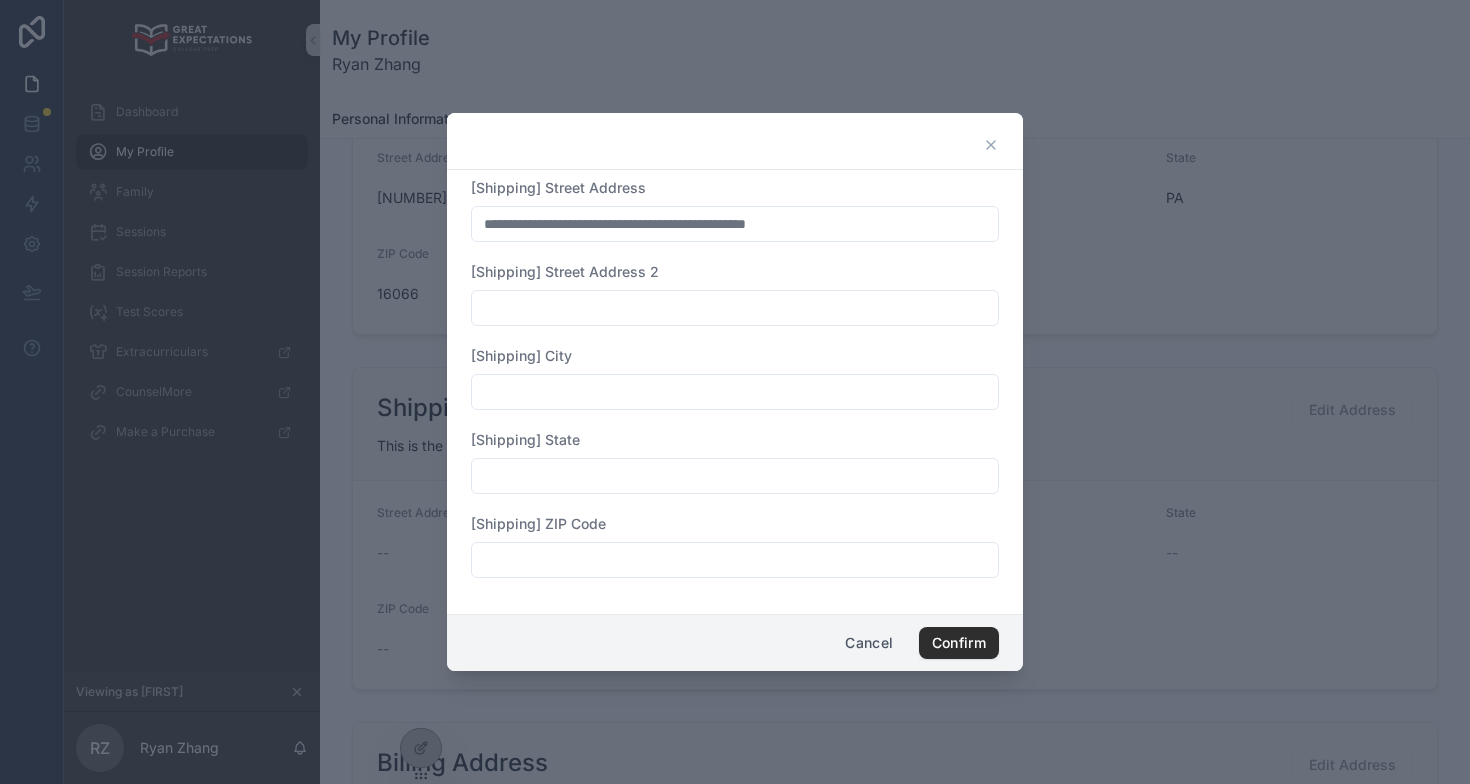 type on "**********" 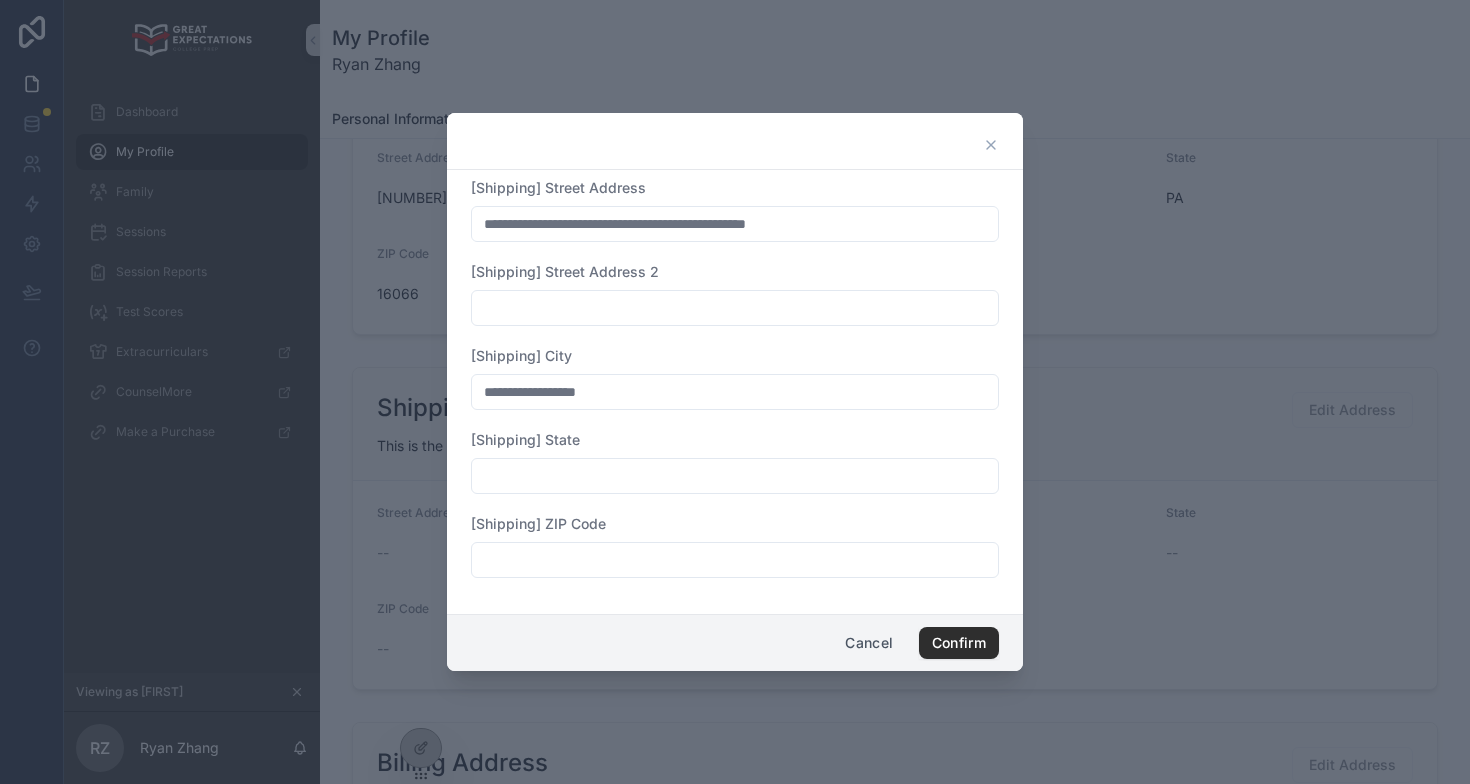 type on "**********" 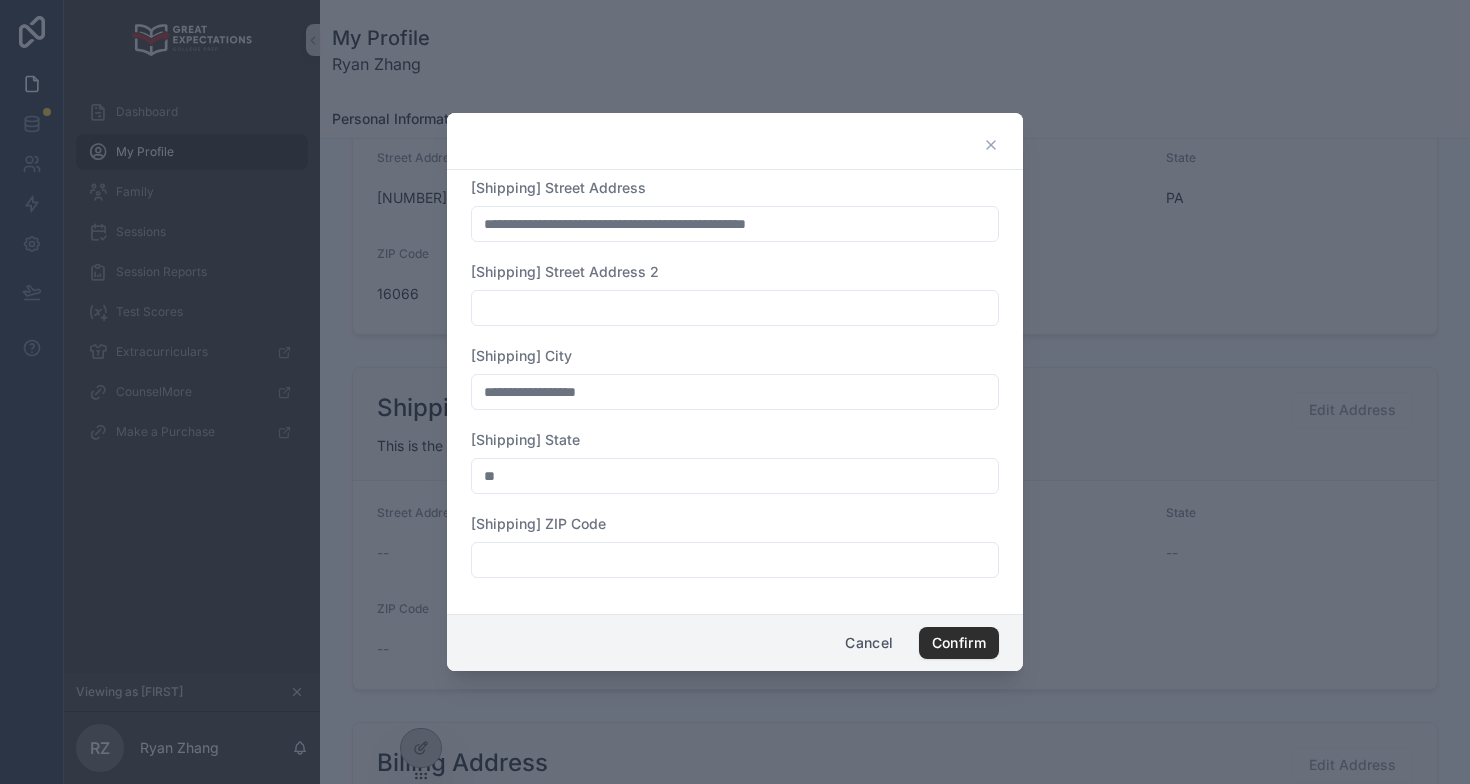 type on "**" 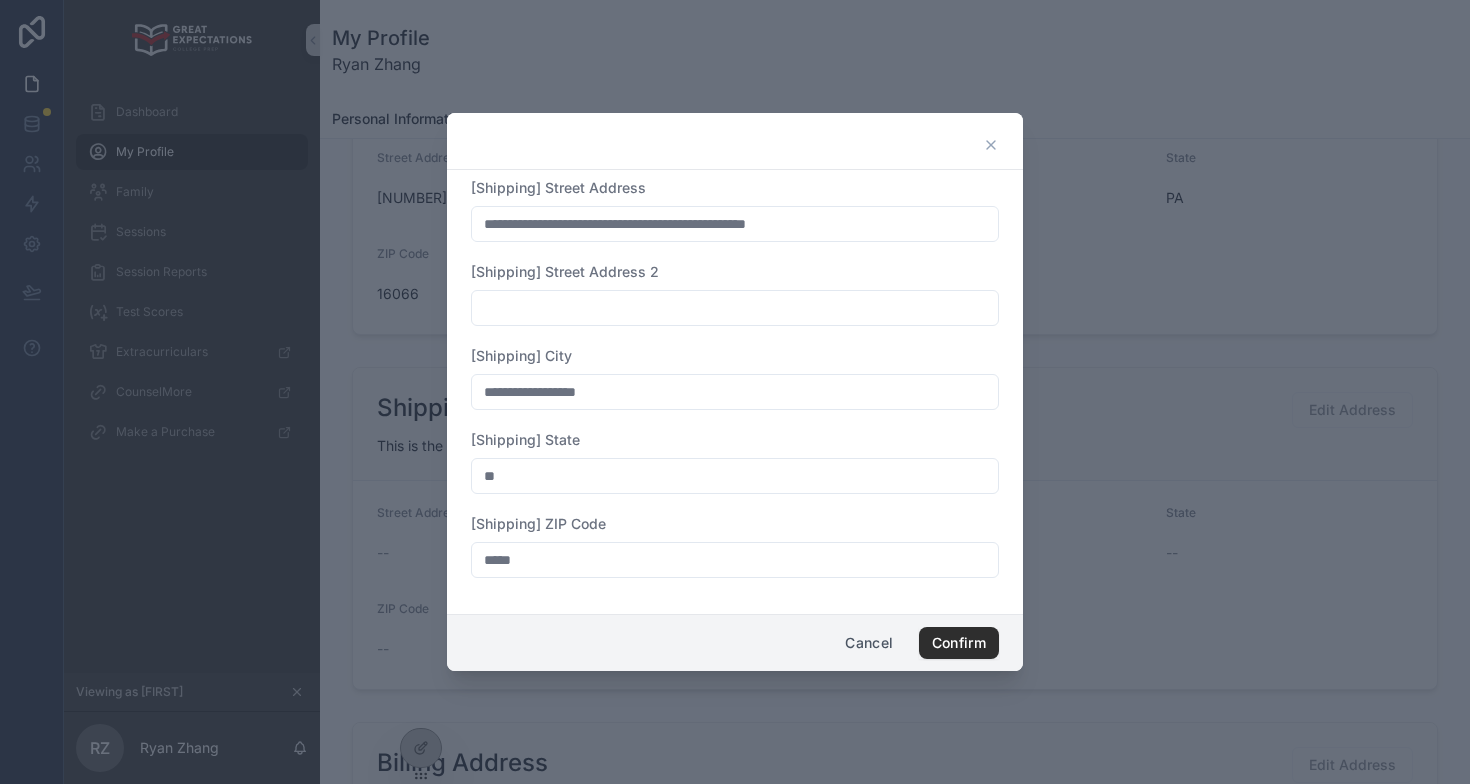 type on "*****" 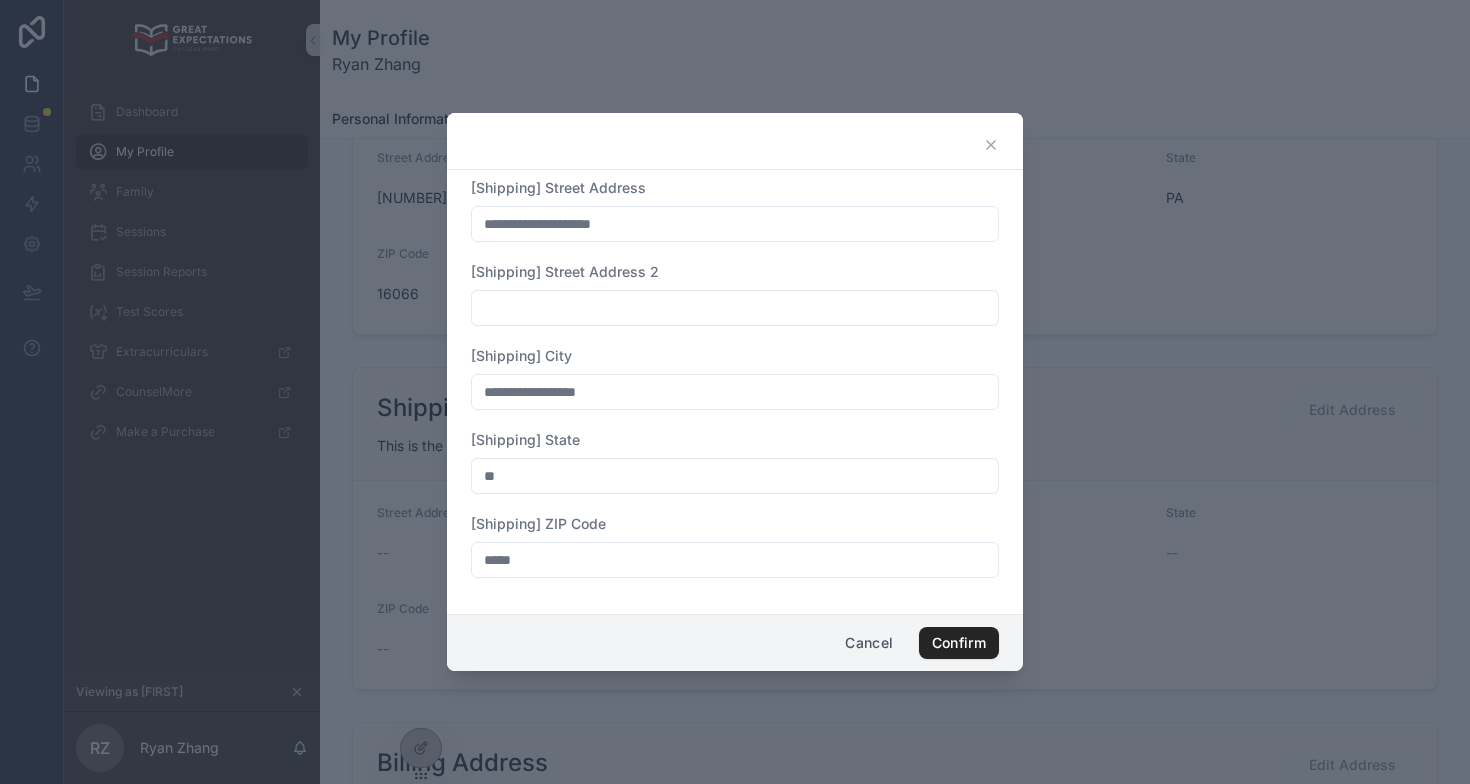 type on "**********" 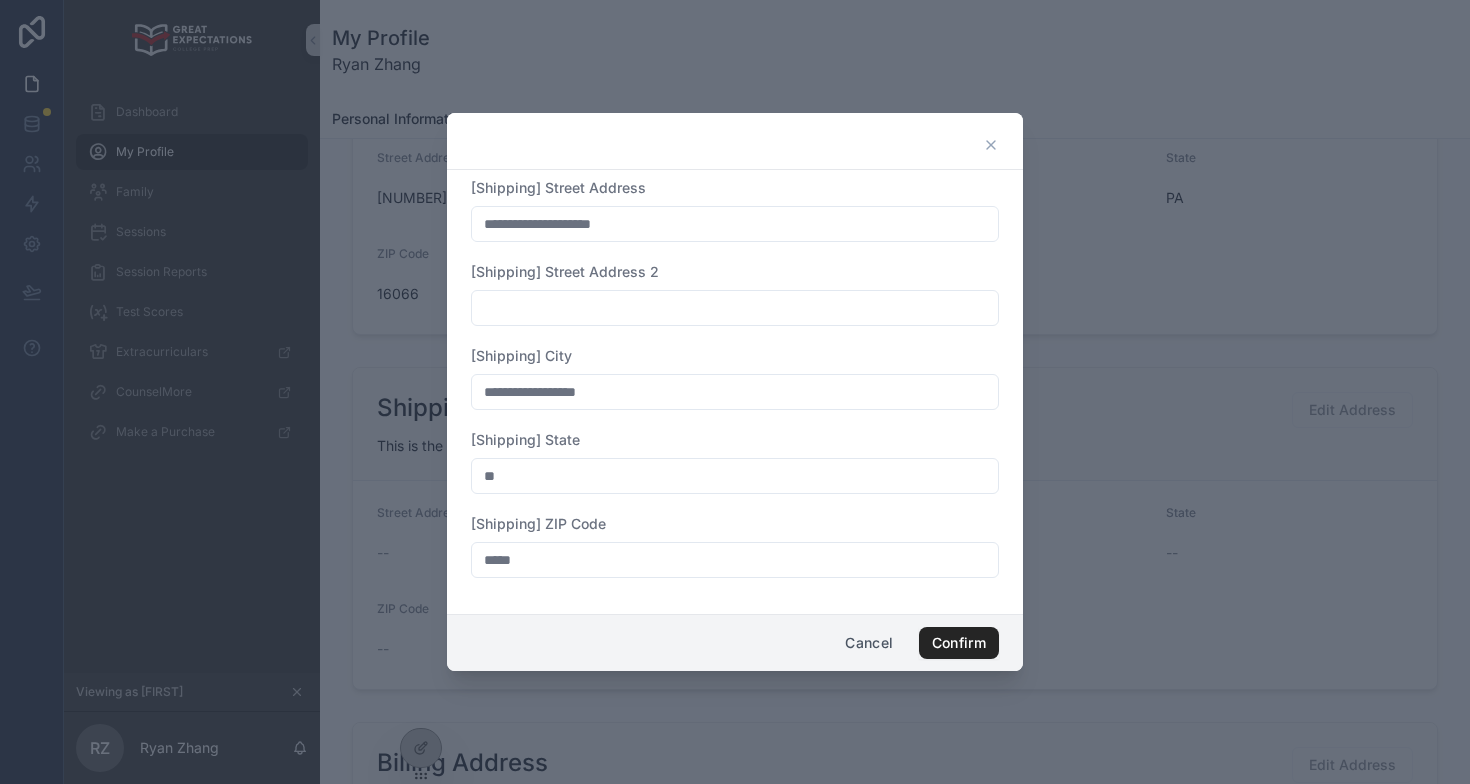 click on "Confirm" at bounding box center [959, 643] 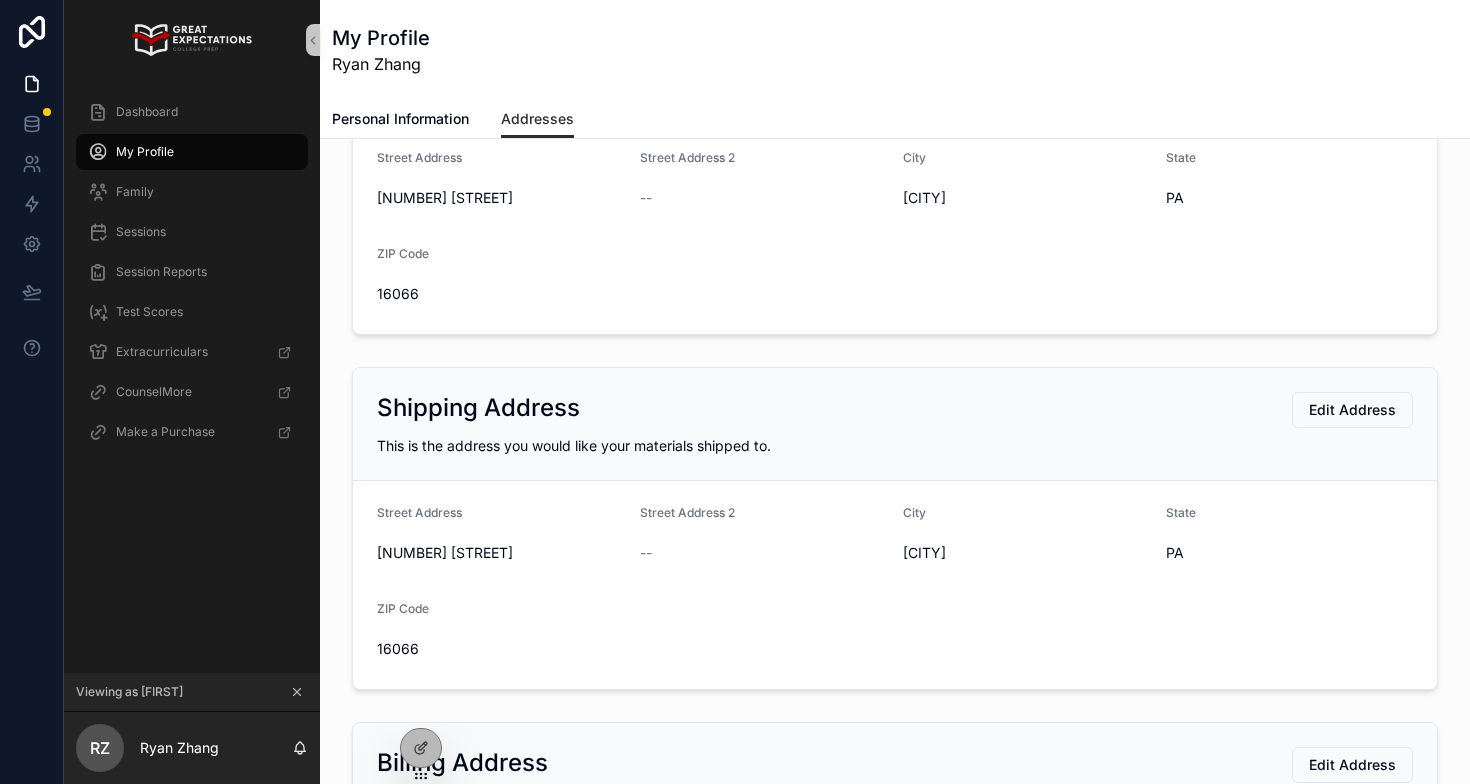click 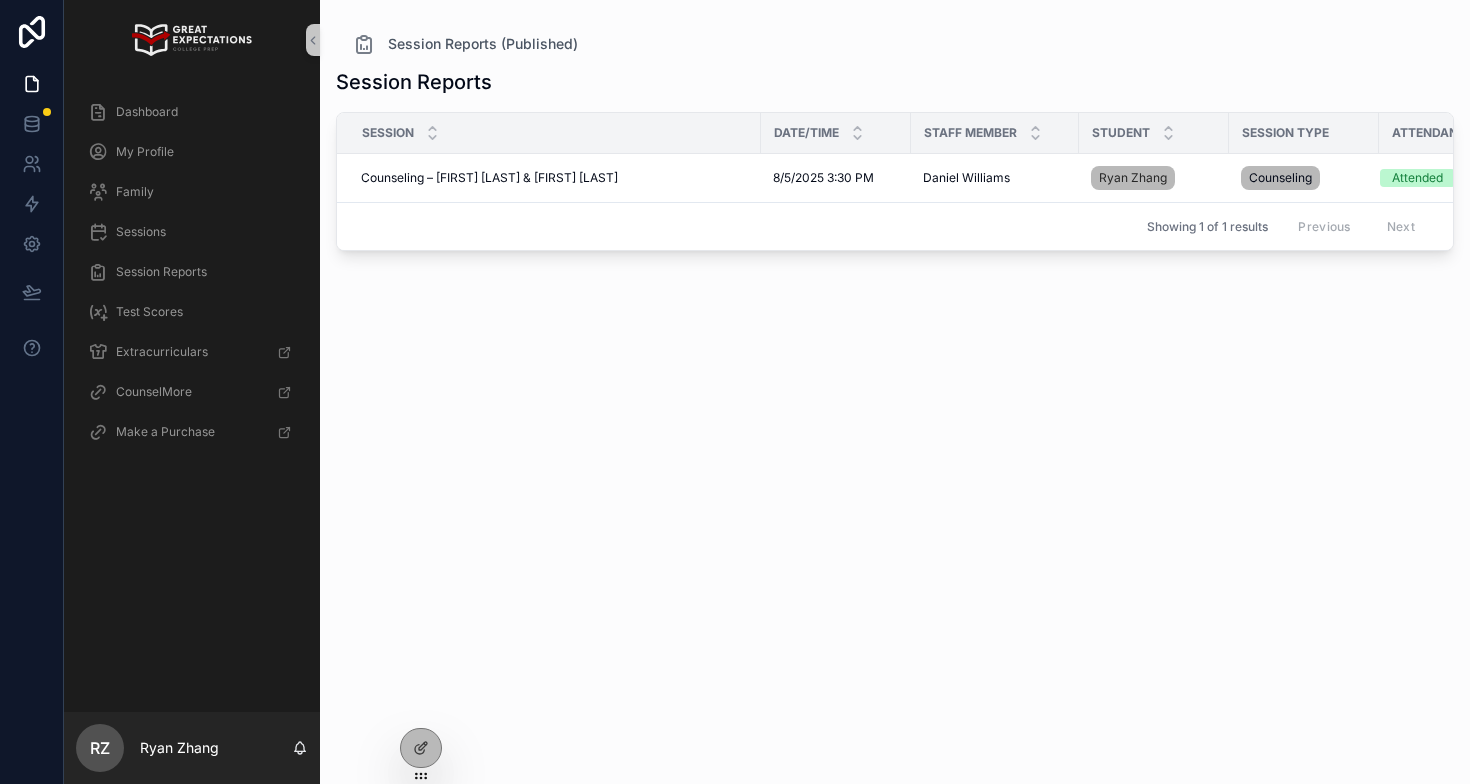 scroll, scrollTop: 0, scrollLeft: 0, axis: both 